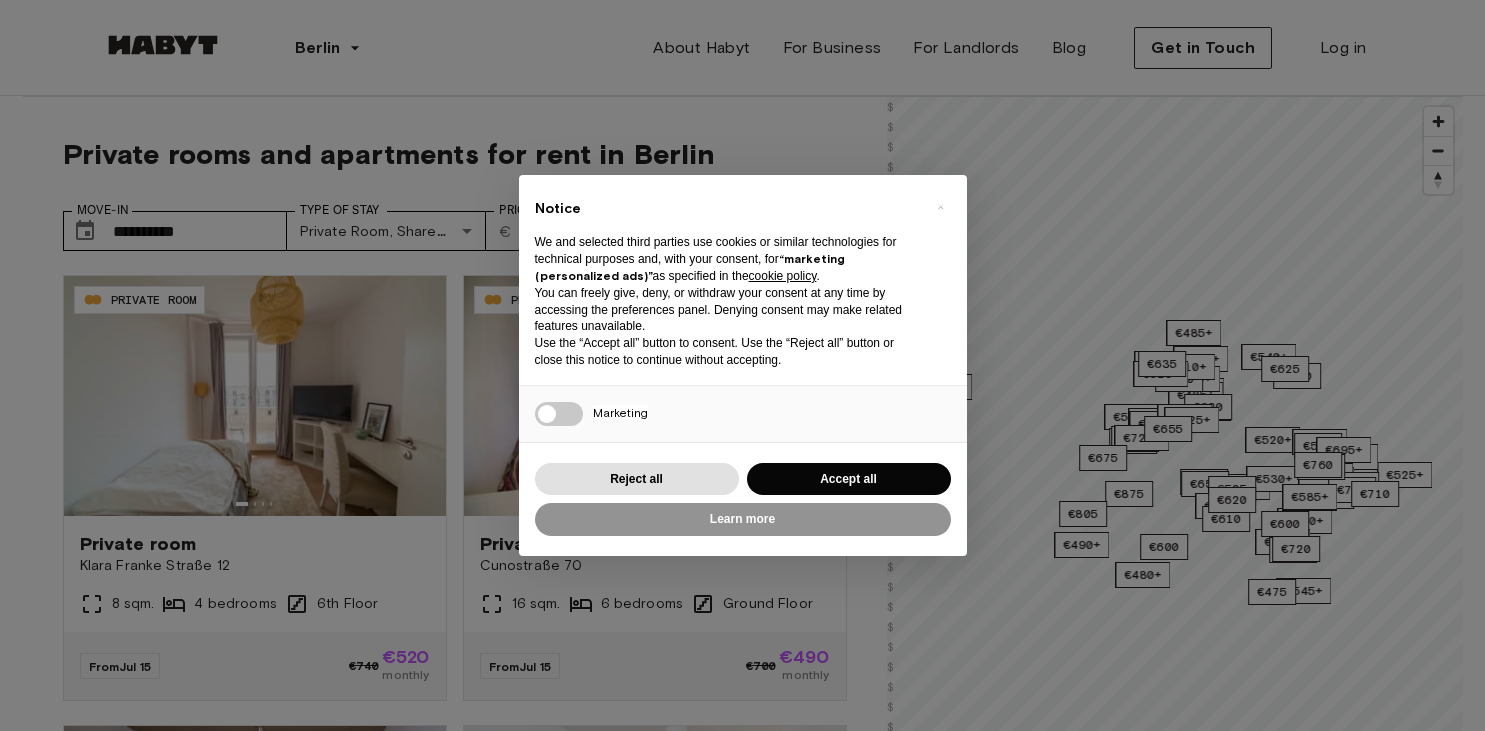 scroll, scrollTop: 211, scrollLeft: 0, axis: vertical 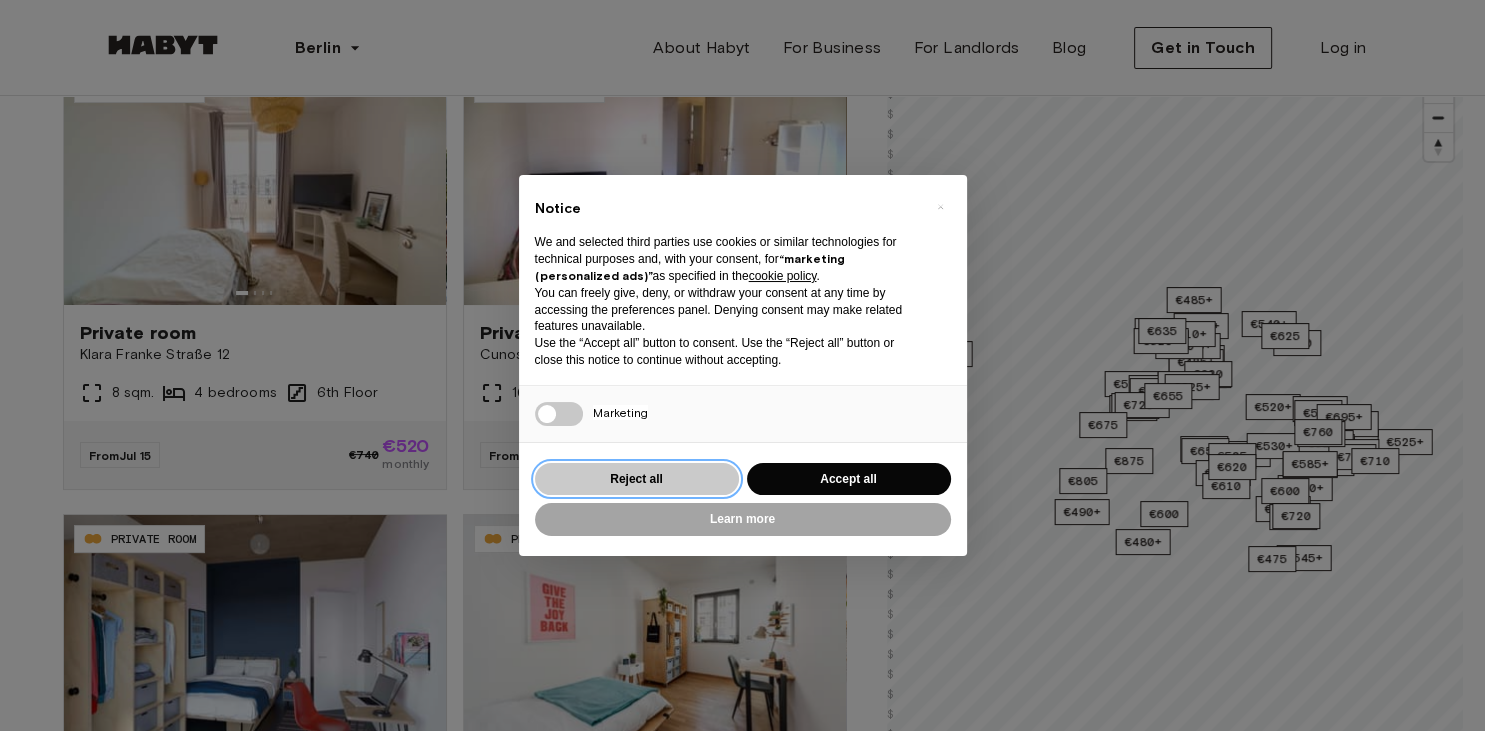 click on "Reject all" at bounding box center [637, 479] 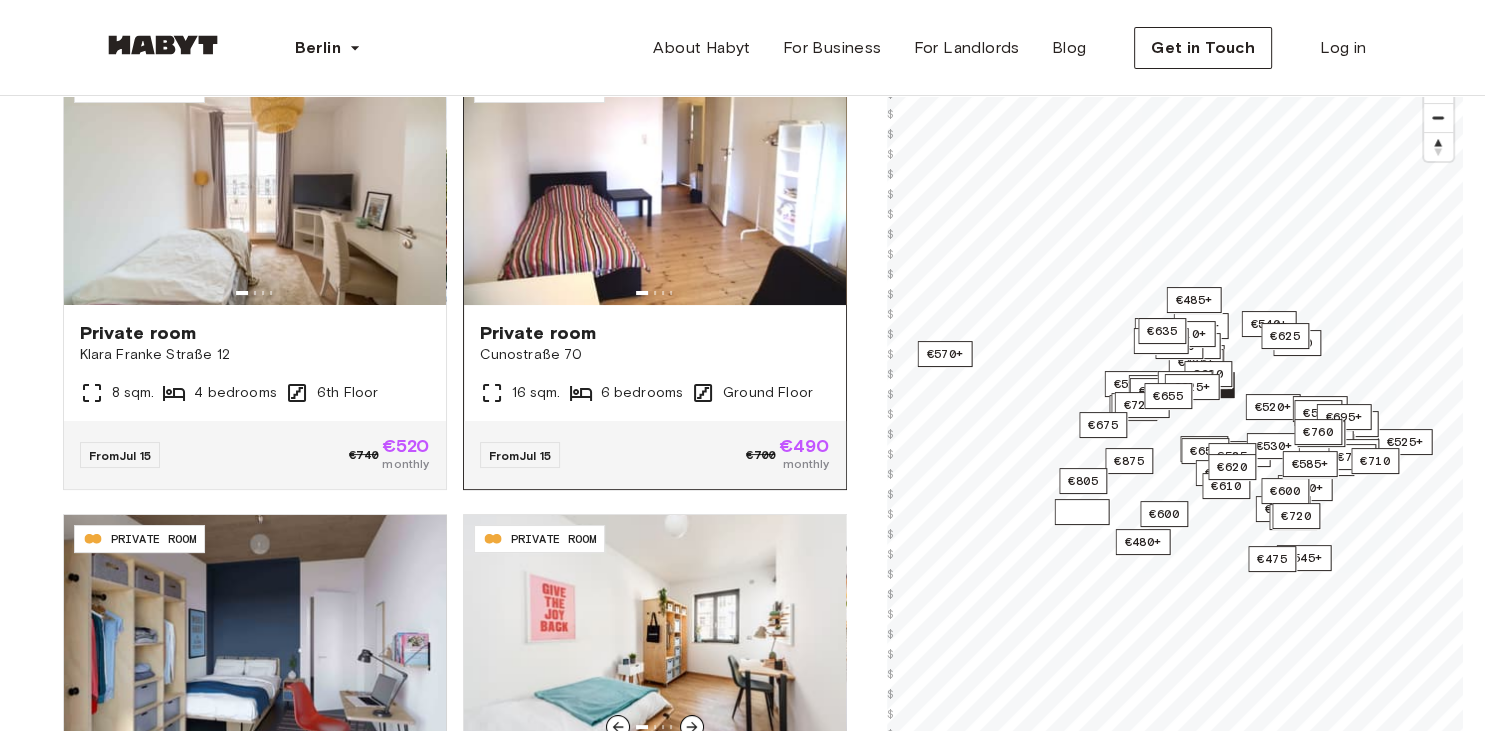 scroll, scrollTop: 0, scrollLeft: 0, axis: both 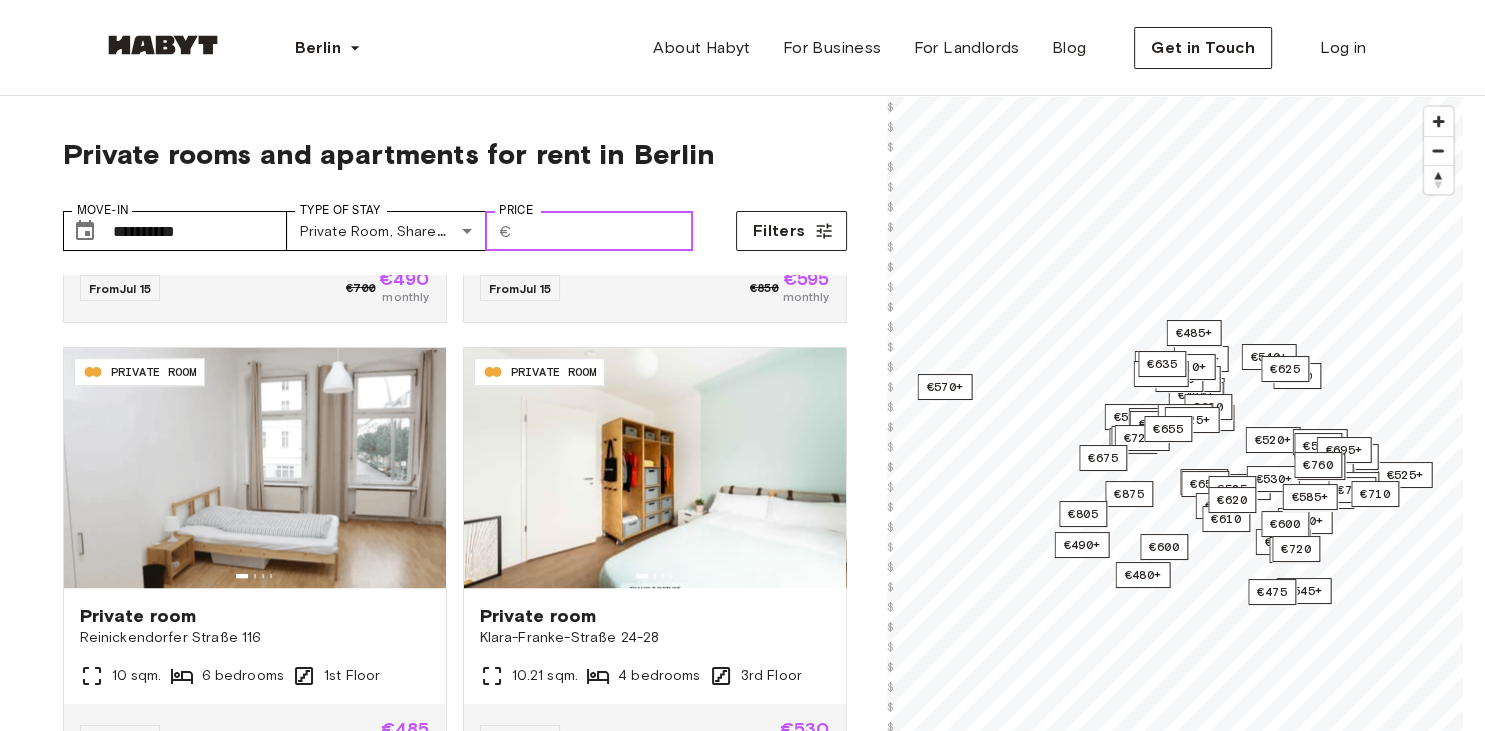 click on "Price" at bounding box center (606, 231) 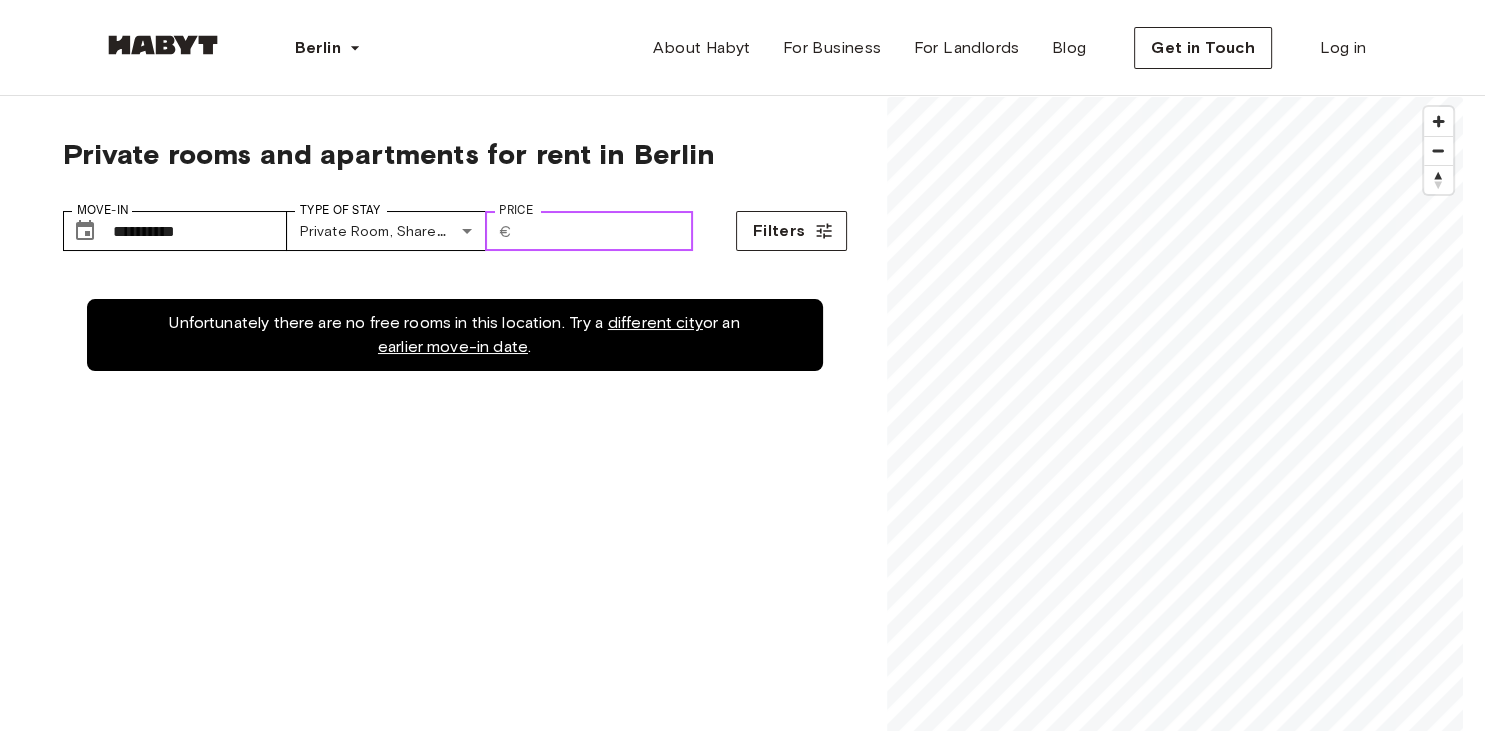 scroll, scrollTop: 0, scrollLeft: 0, axis: both 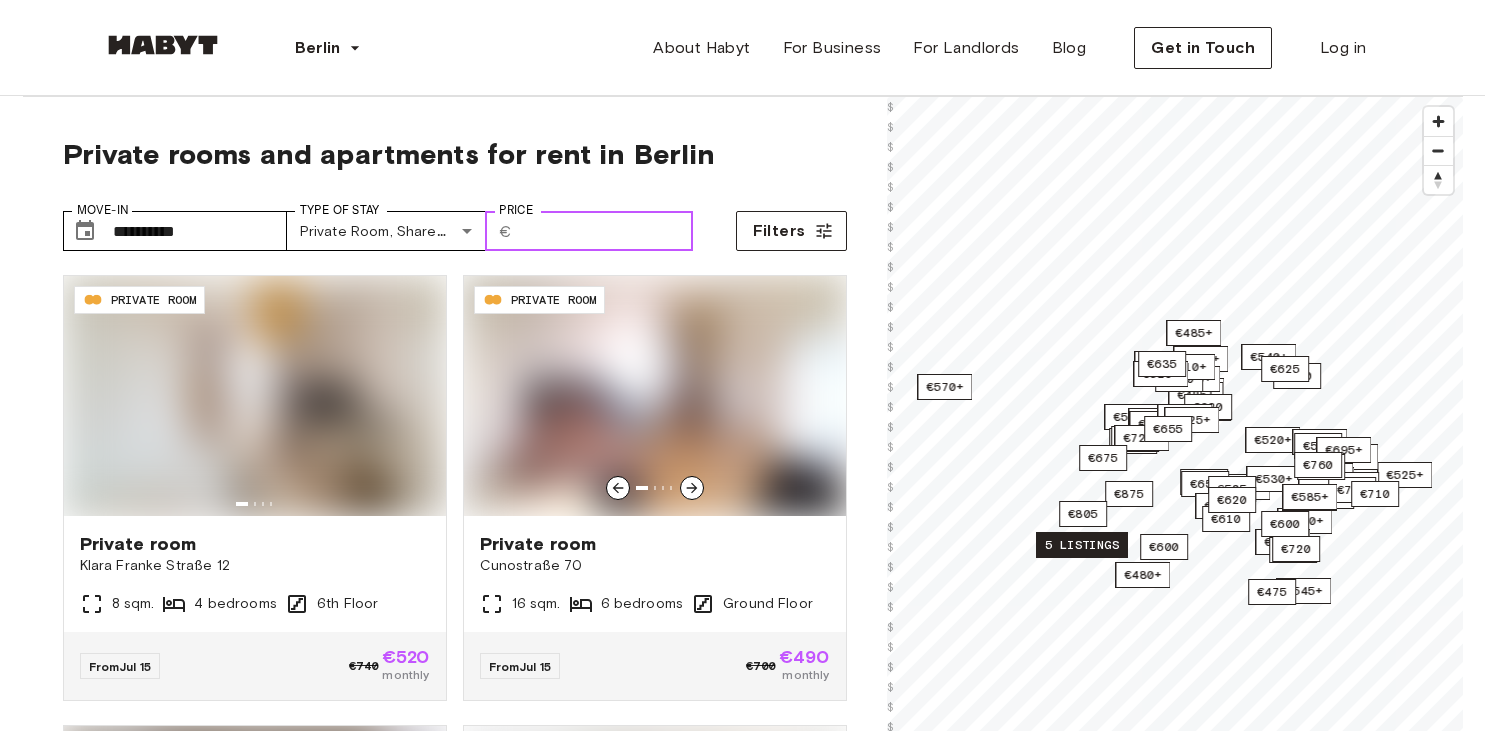 click on "Price" at bounding box center (606, 231) 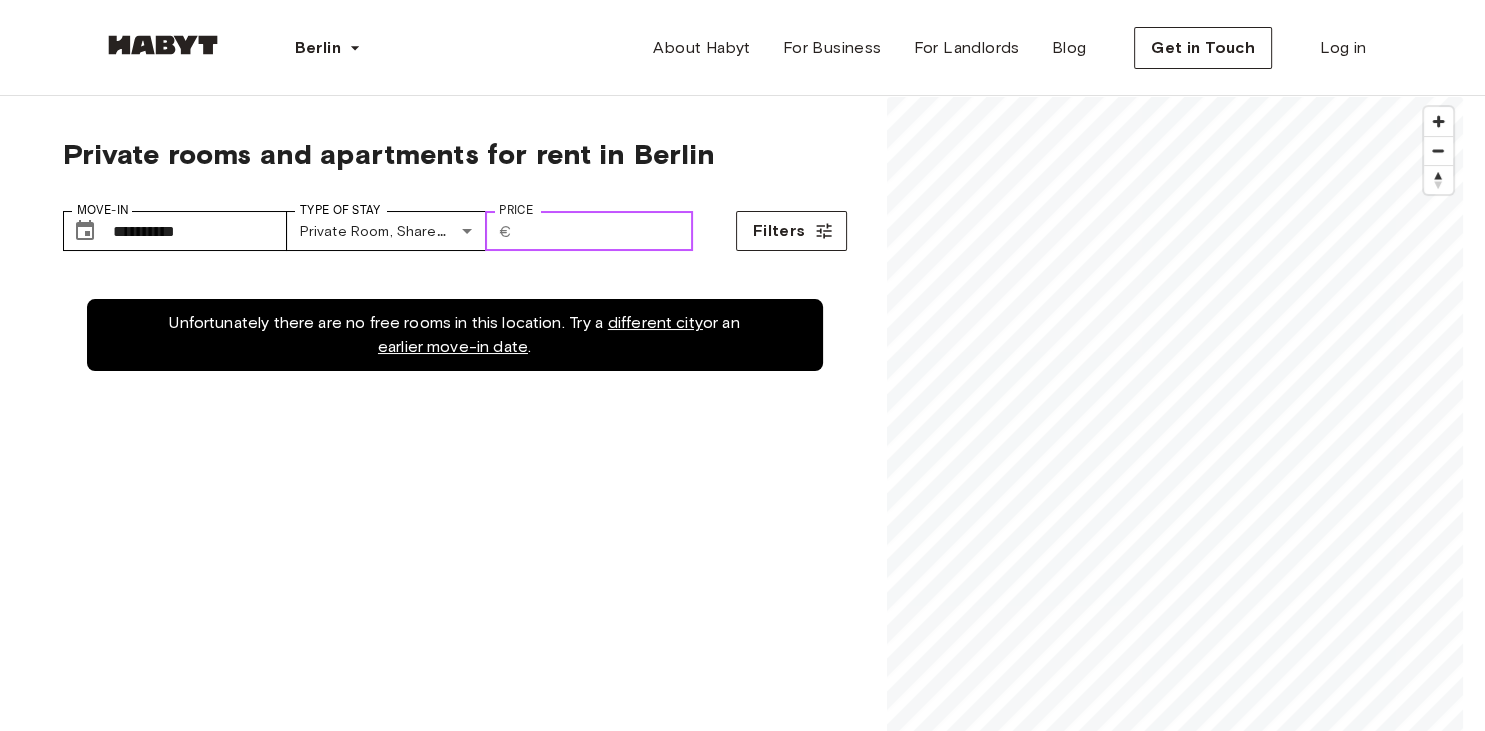 type on "***" 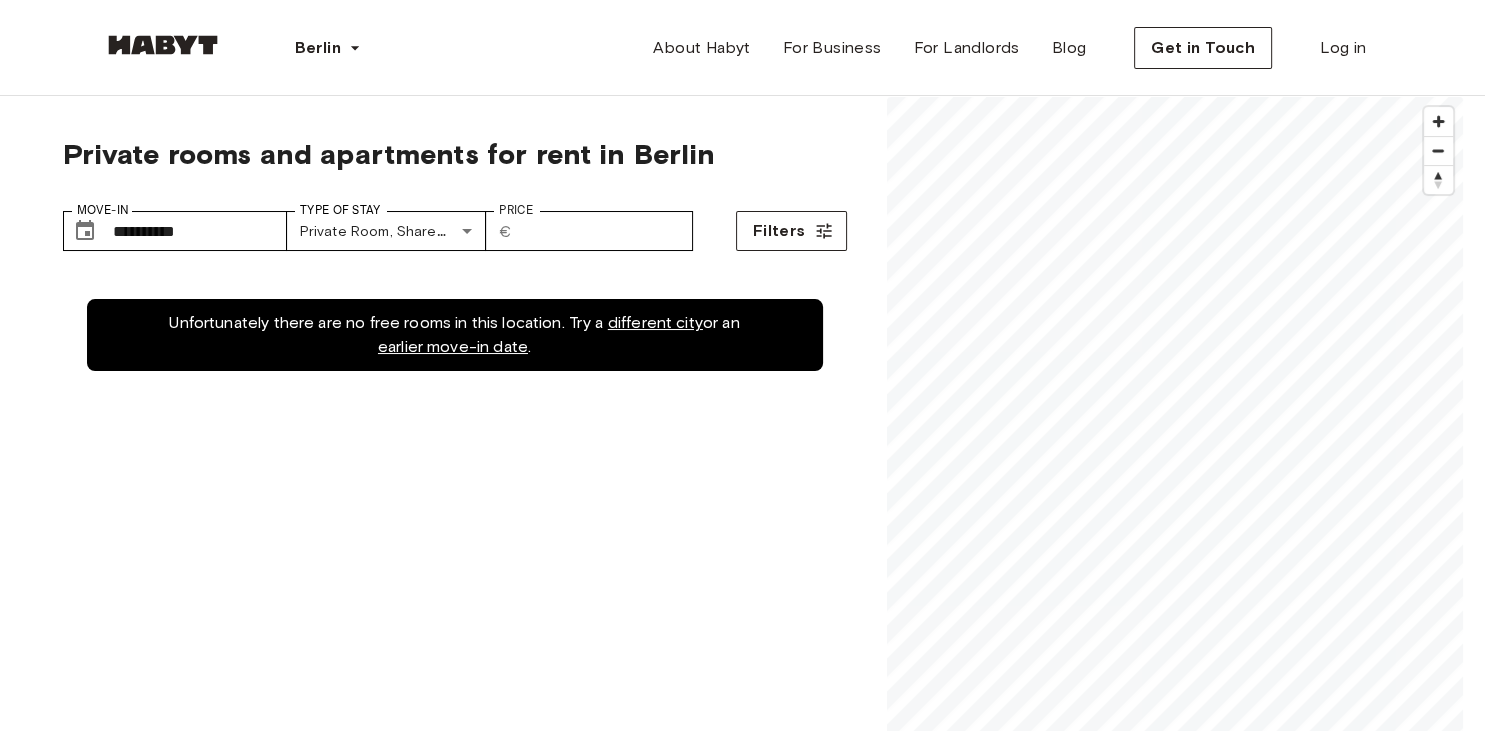 click on "Unfortunately there are no free rooms in this location. Try a   different city  or an   earlier move-in date ." at bounding box center (455, 335) 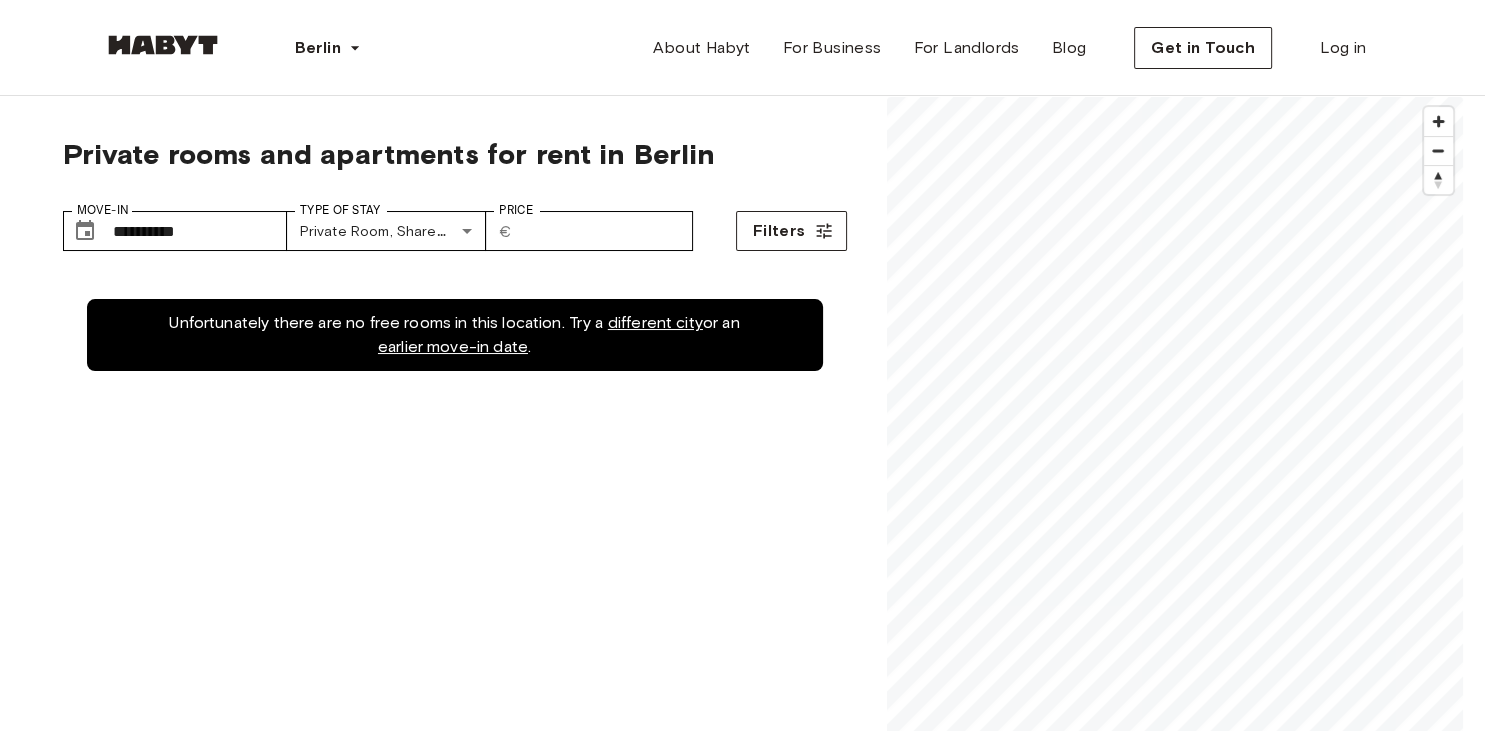 click on "different city" at bounding box center [655, 322] 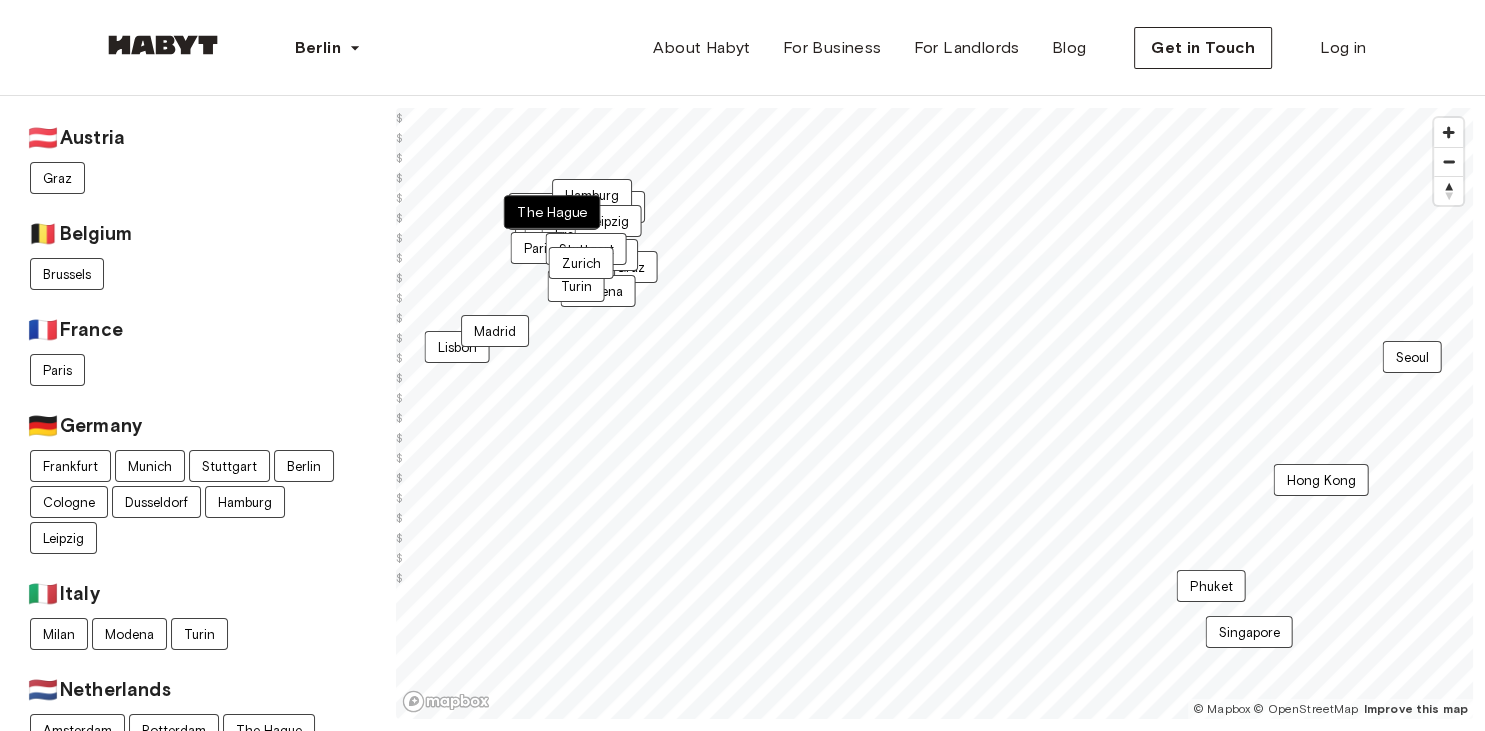 click on "The Hague" at bounding box center [552, 212] 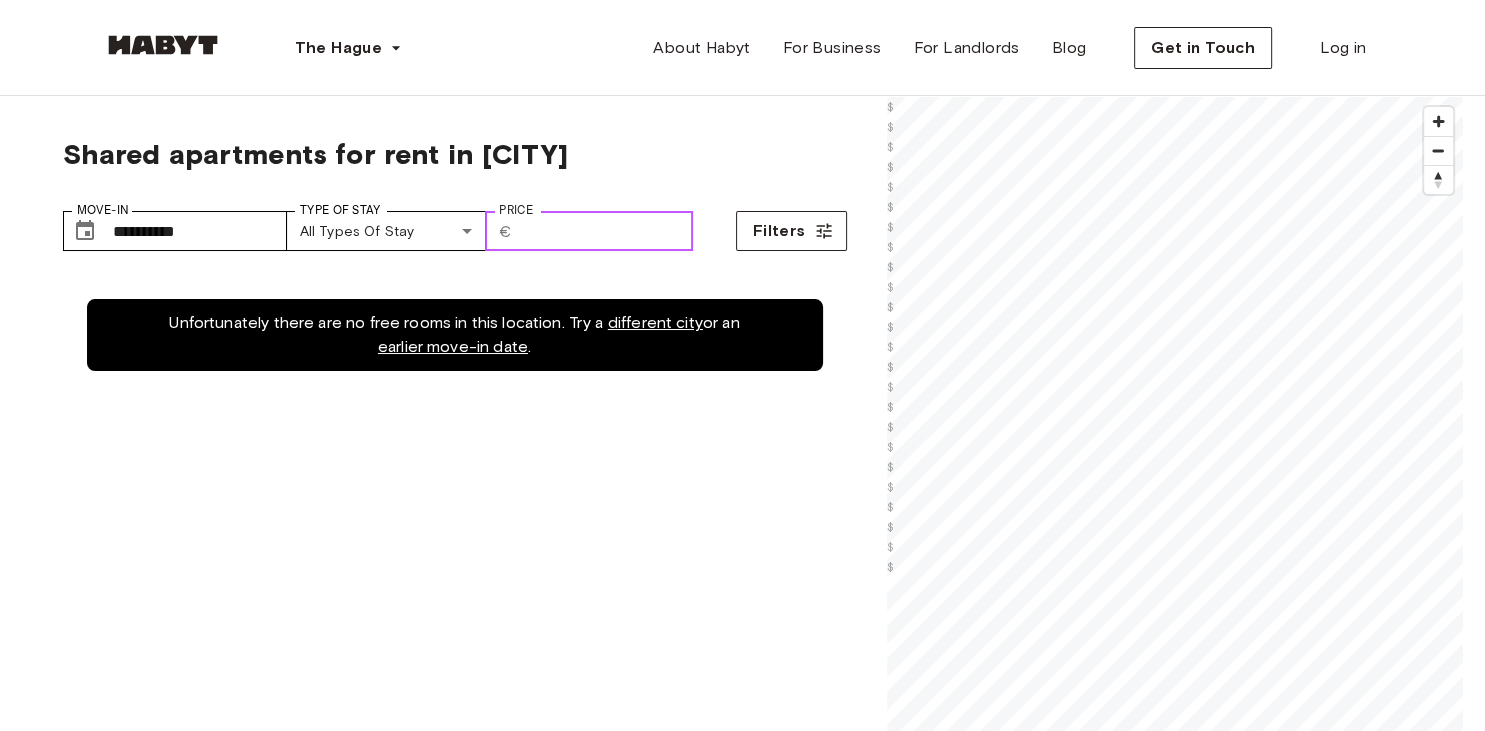 click on "Price" at bounding box center (606, 231) 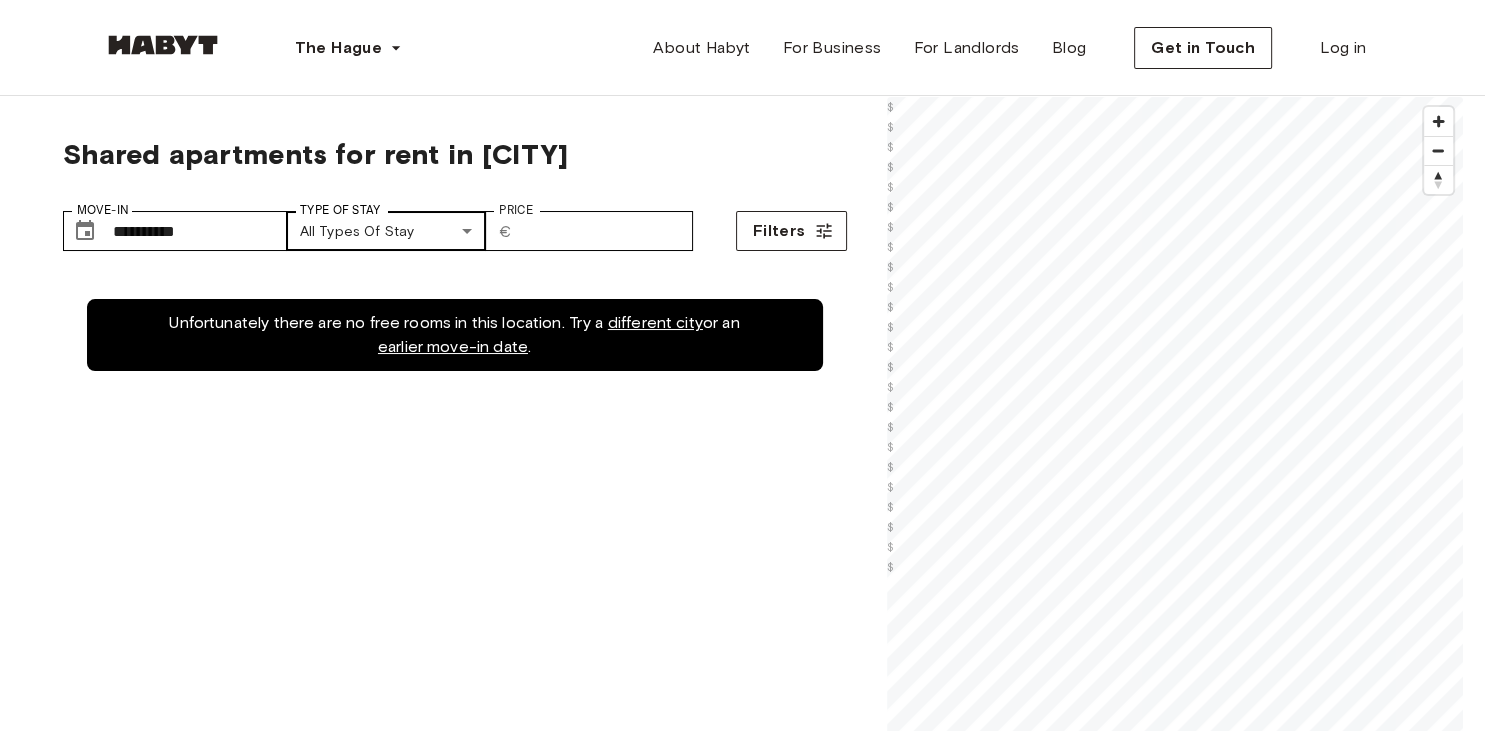 click on "**********" at bounding box center [742, 2409] 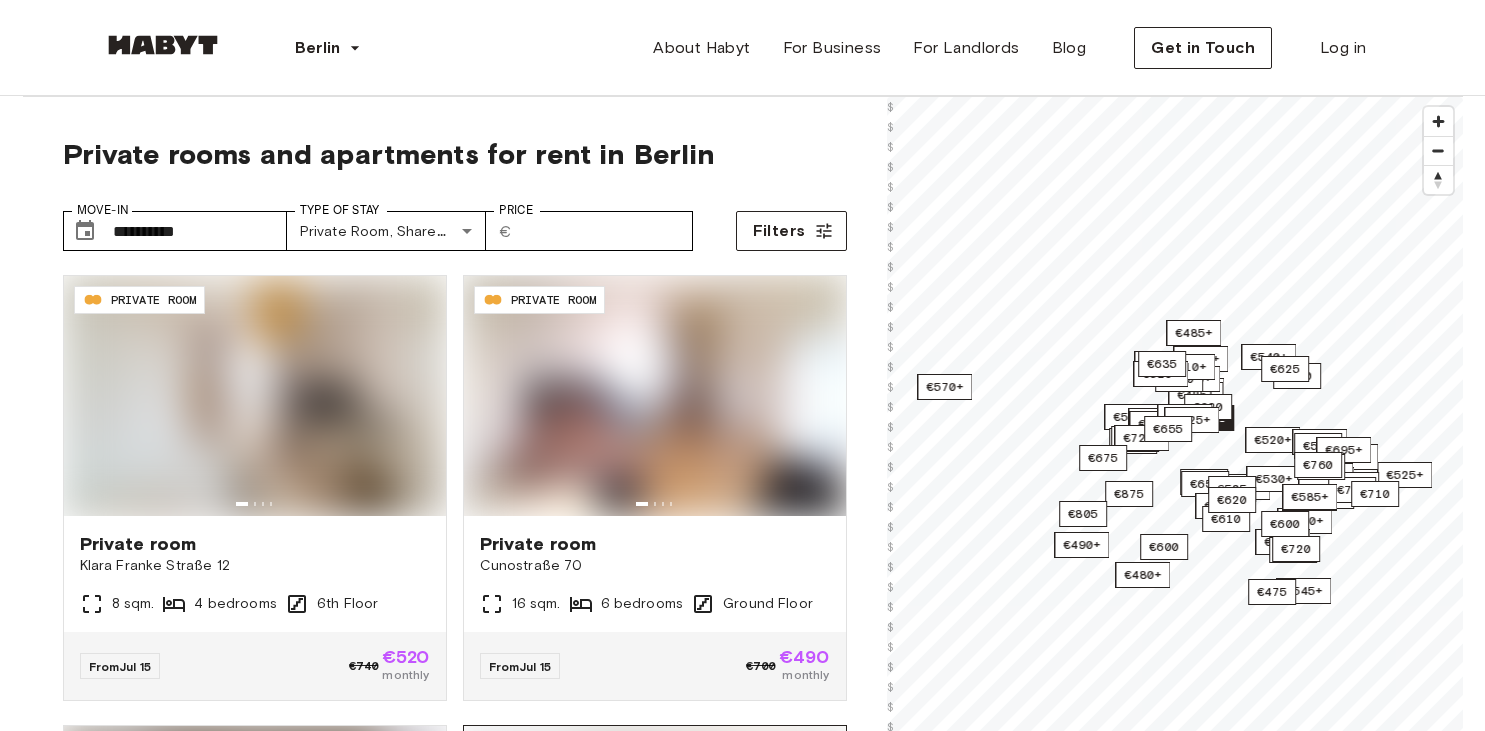 scroll, scrollTop: 0, scrollLeft: 0, axis: both 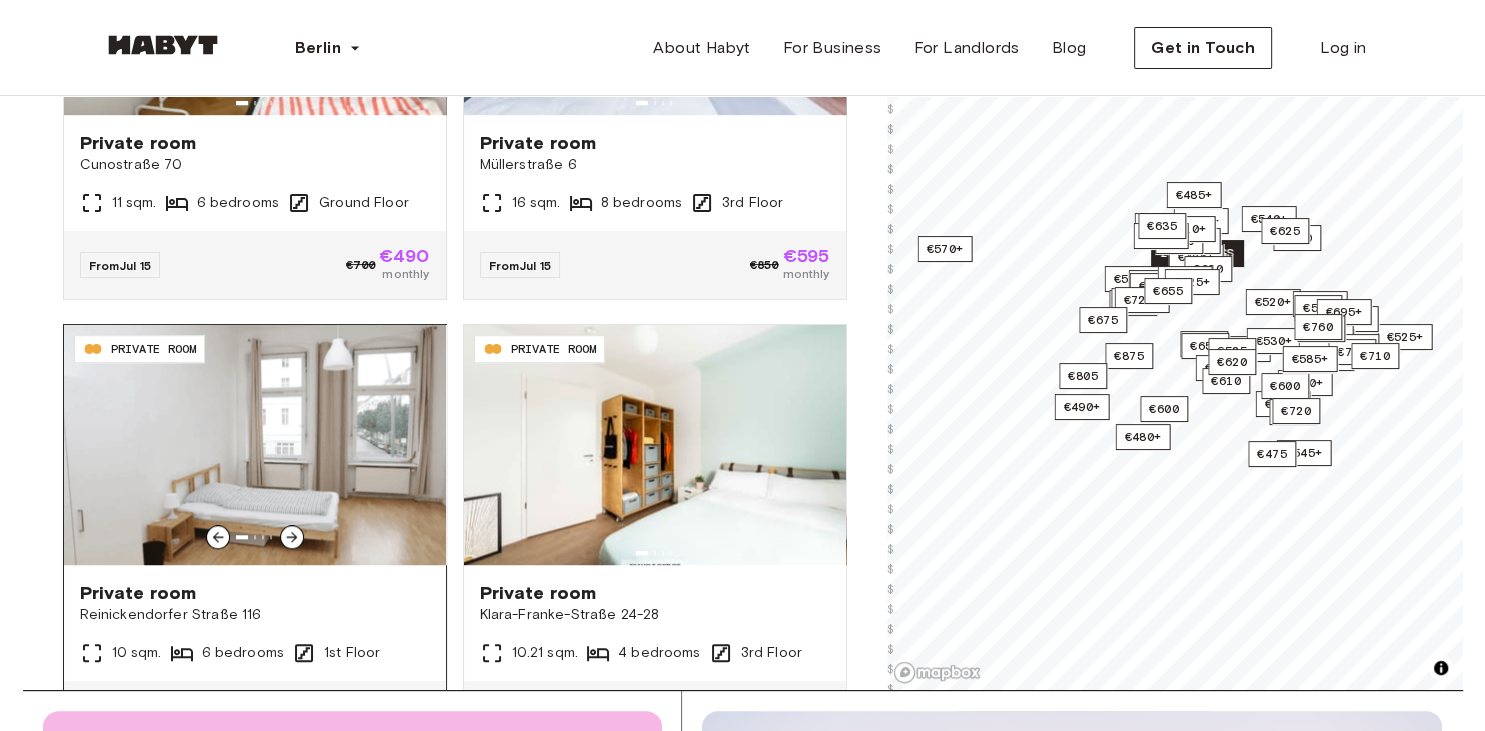 click at bounding box center (255, 445) 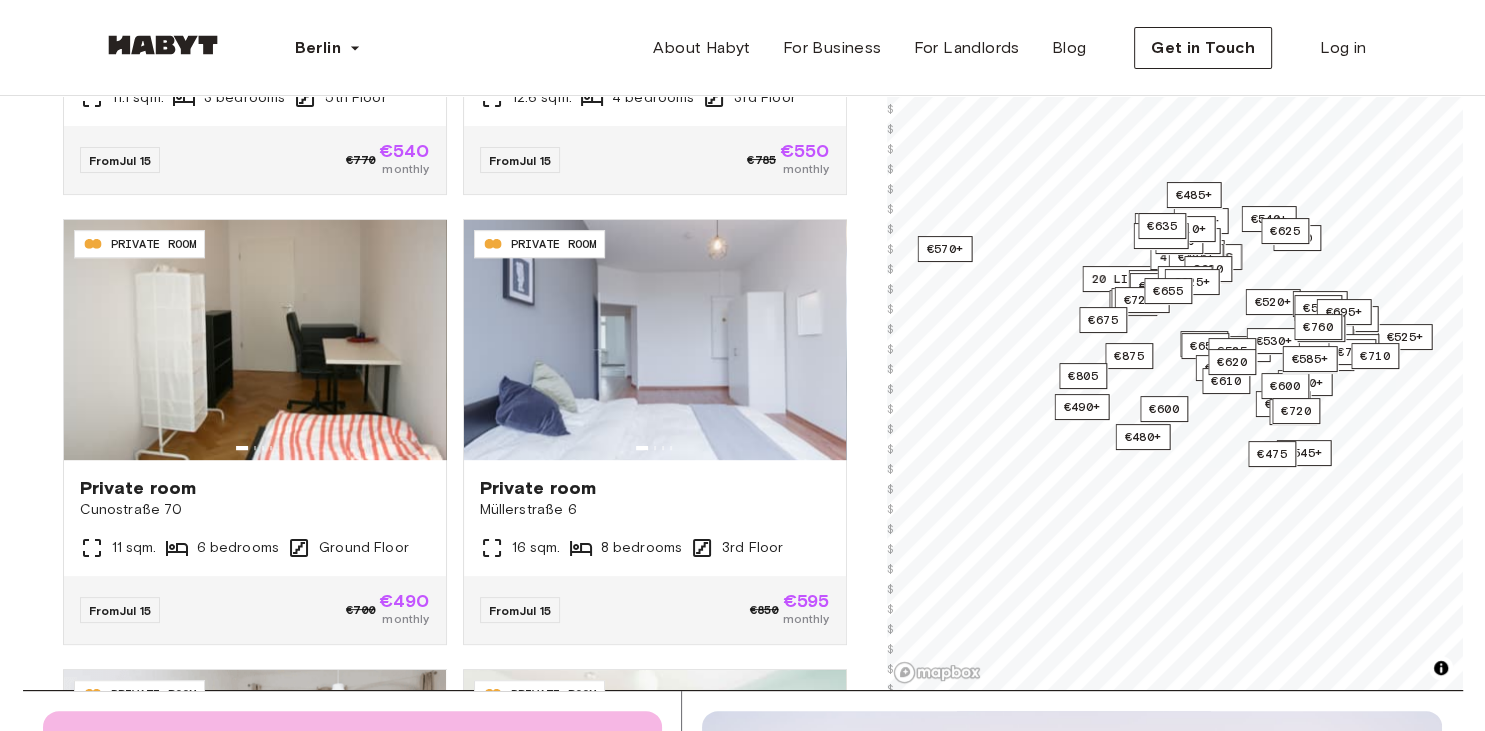 scroll, scrollTop: 744, scrollLeft: 0, axis: vertical 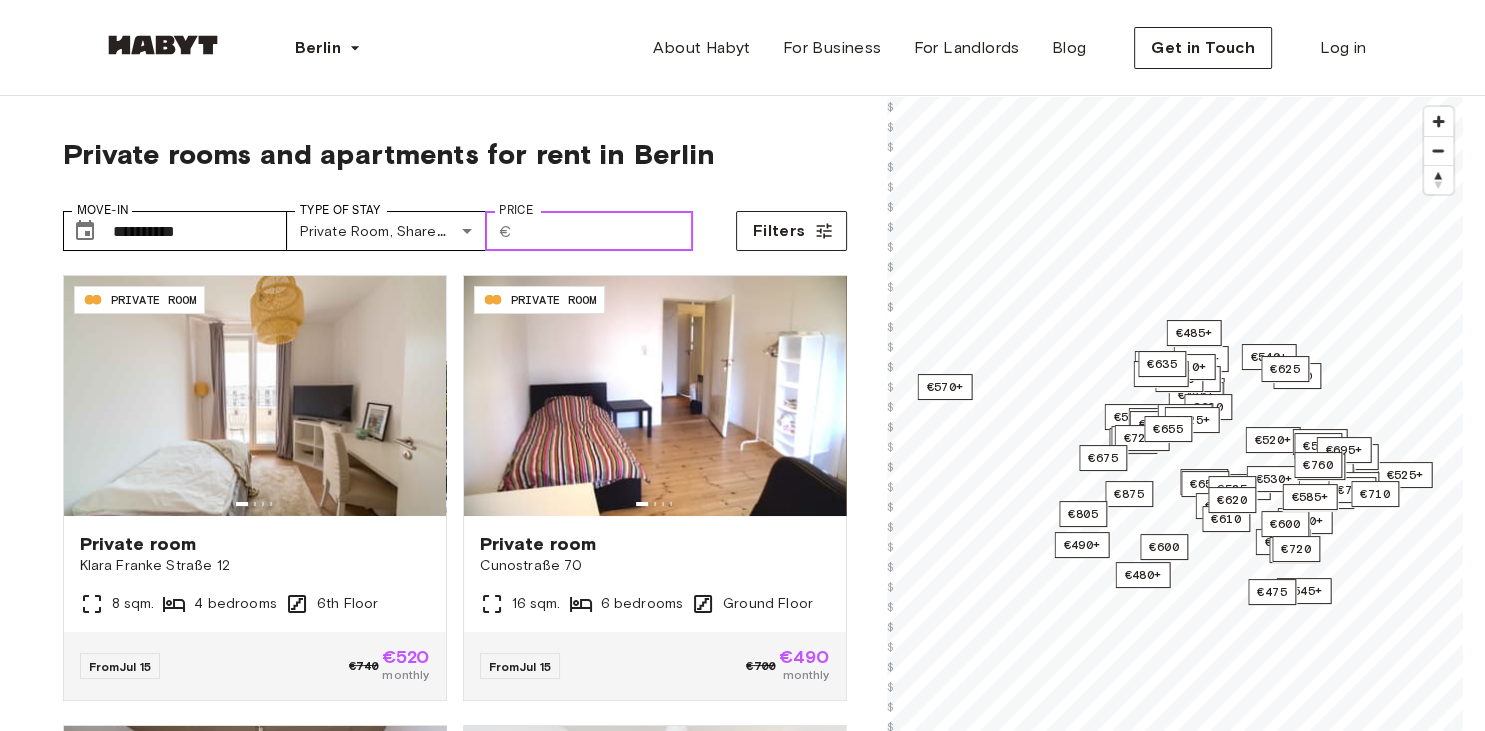 click on "Price" at bounding box center (606, 231) 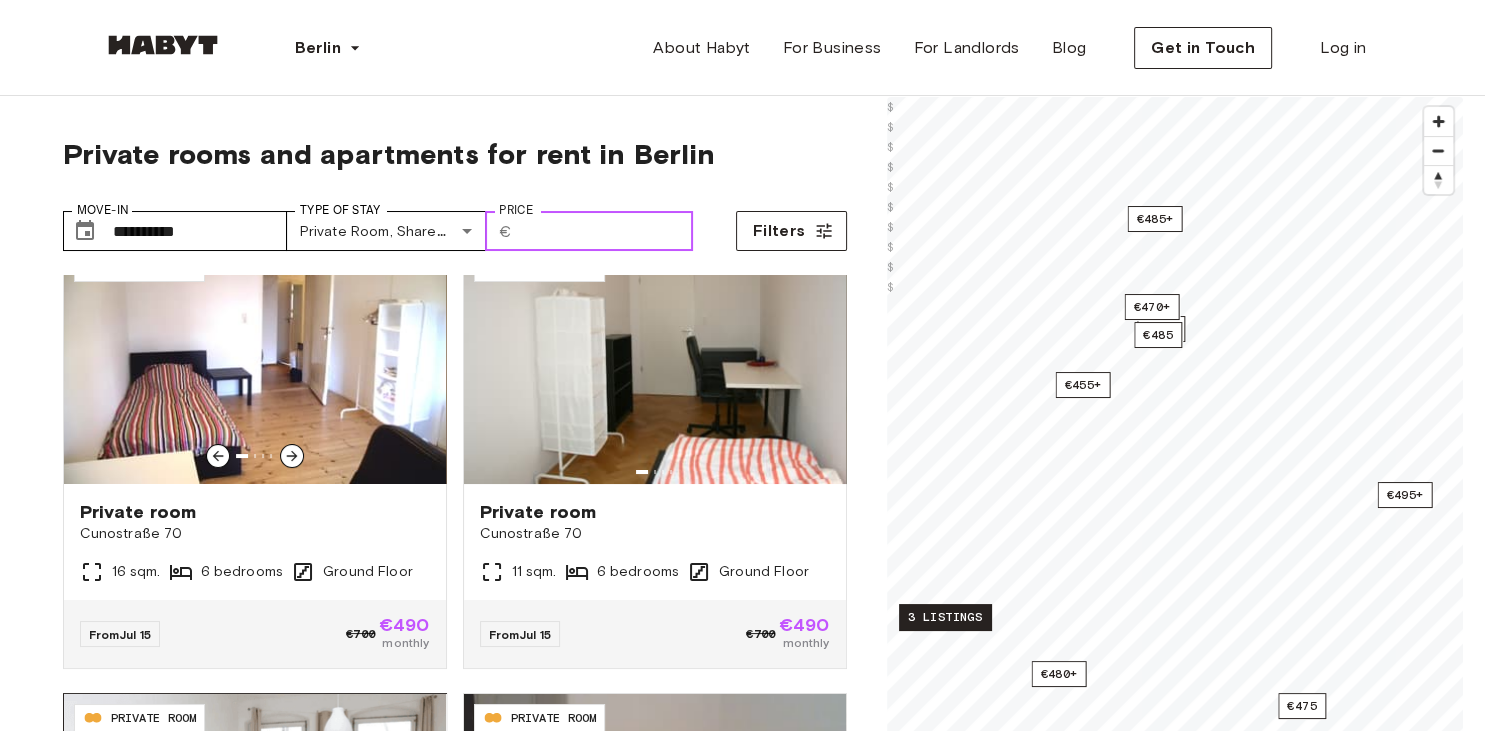 scroll, scrollTop: 0, scrollLeft: 0, axis: both 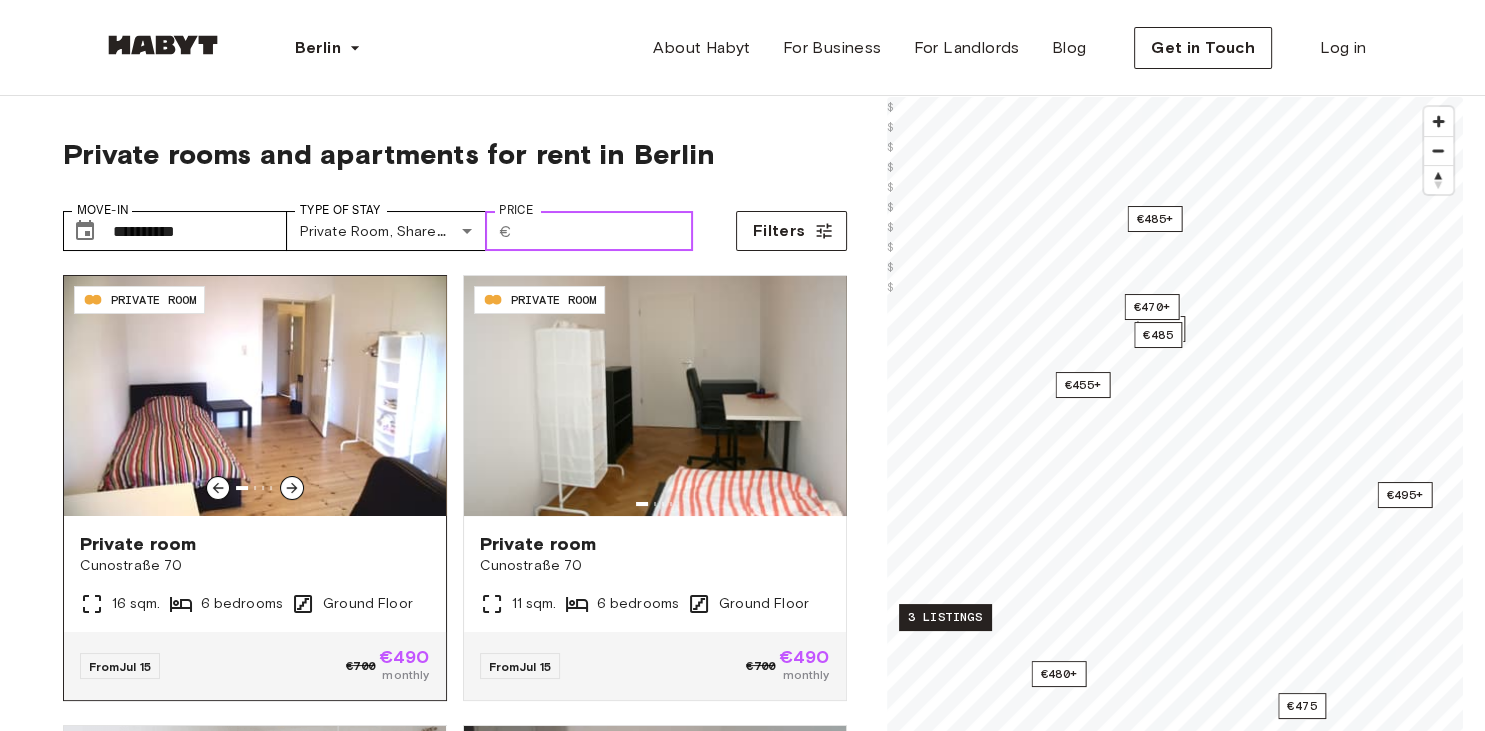 type on "***" 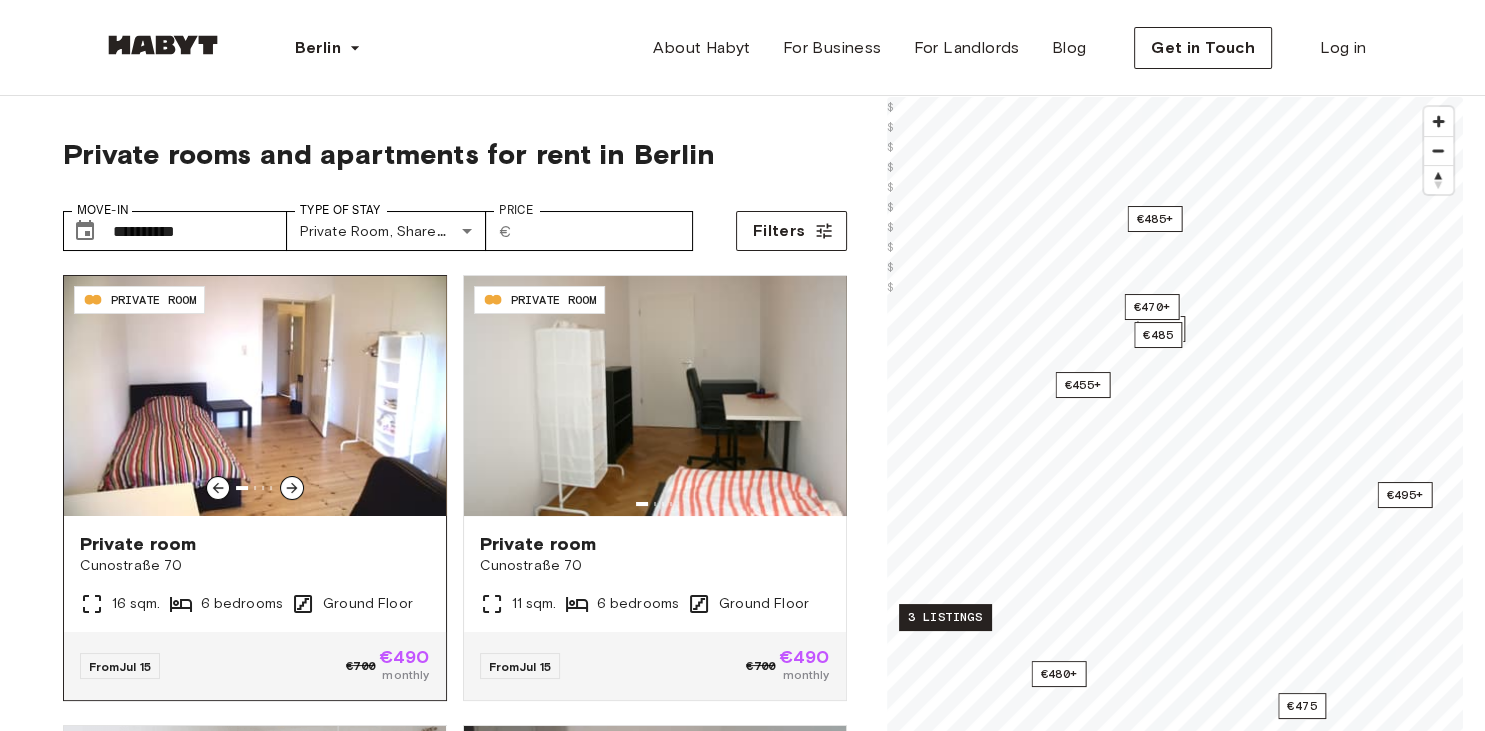click on "Private room" at bounding box center (255, 544) 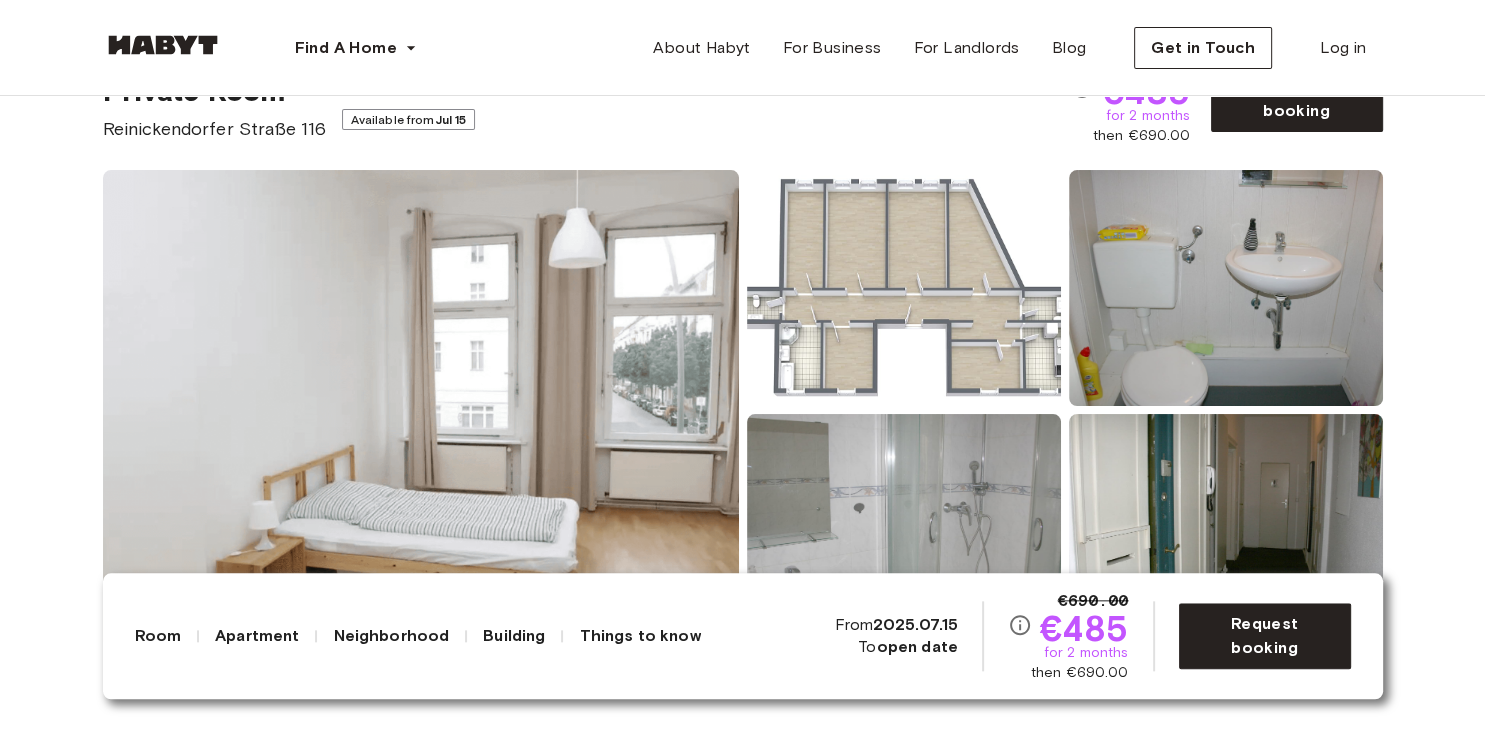 scroll, scrollTop: 0, scrollLeft: 0, axis: both 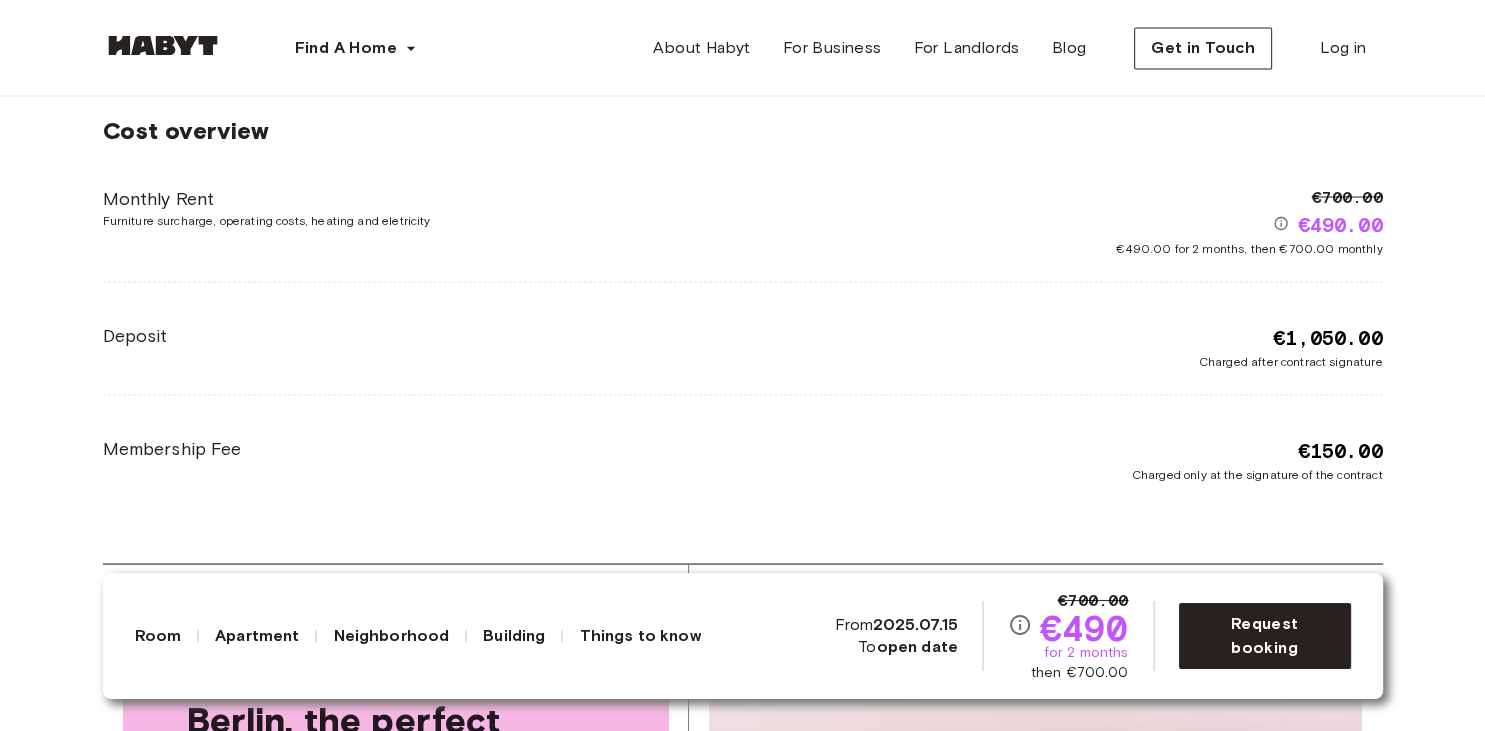click on "€1,050.00" at bounding box center (1327, 337) 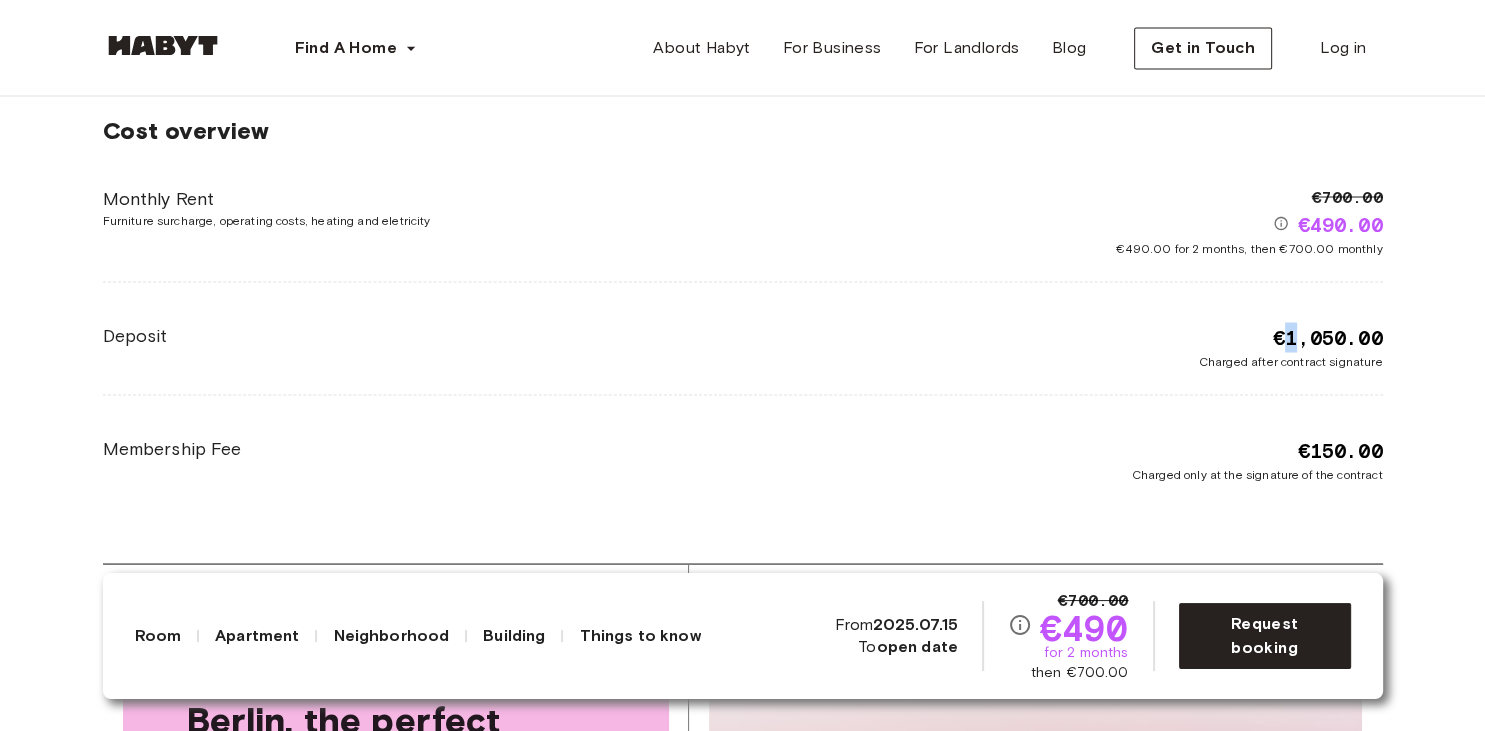click on "€1,050.00" at bounding box center [1327, 337] 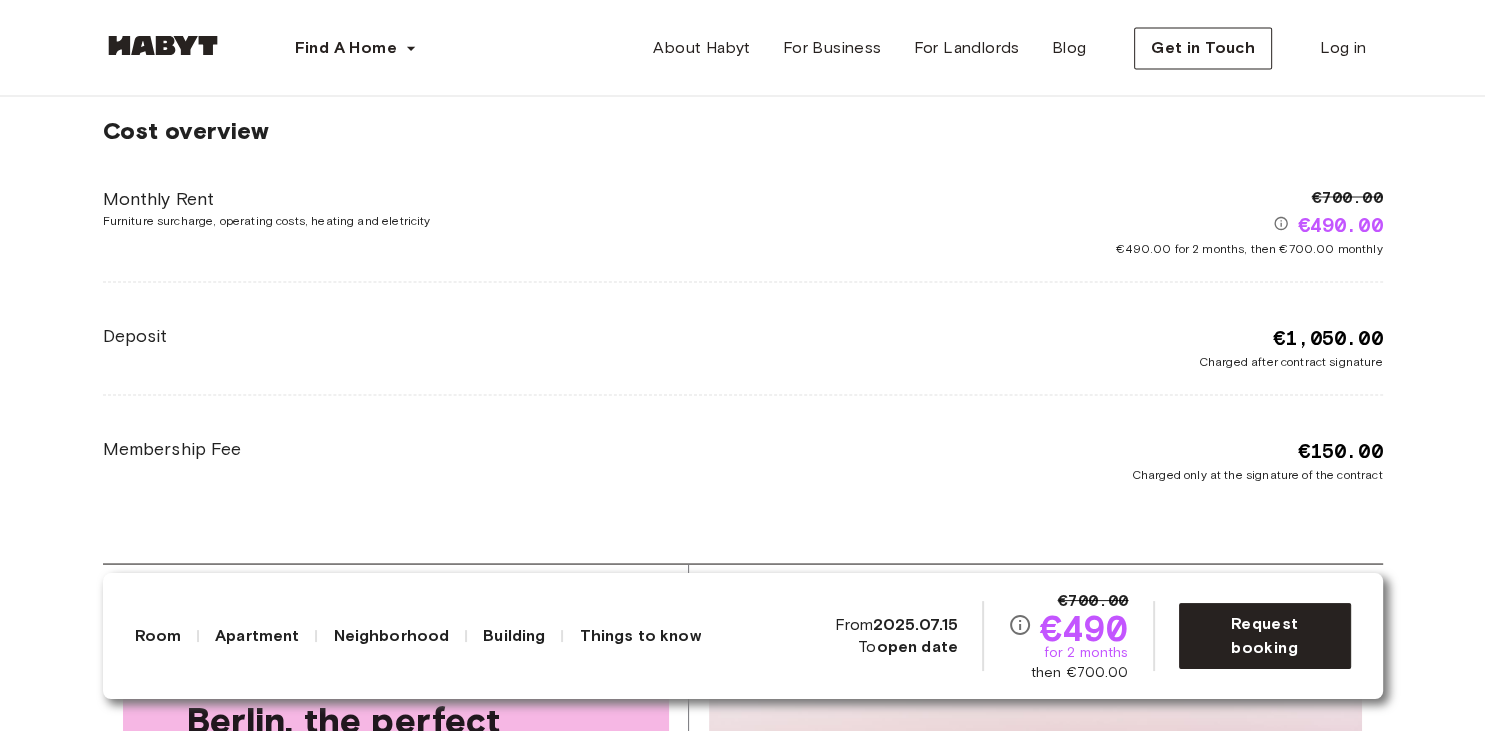 click on "€1,050.00" at bounding box center (1327, 337) 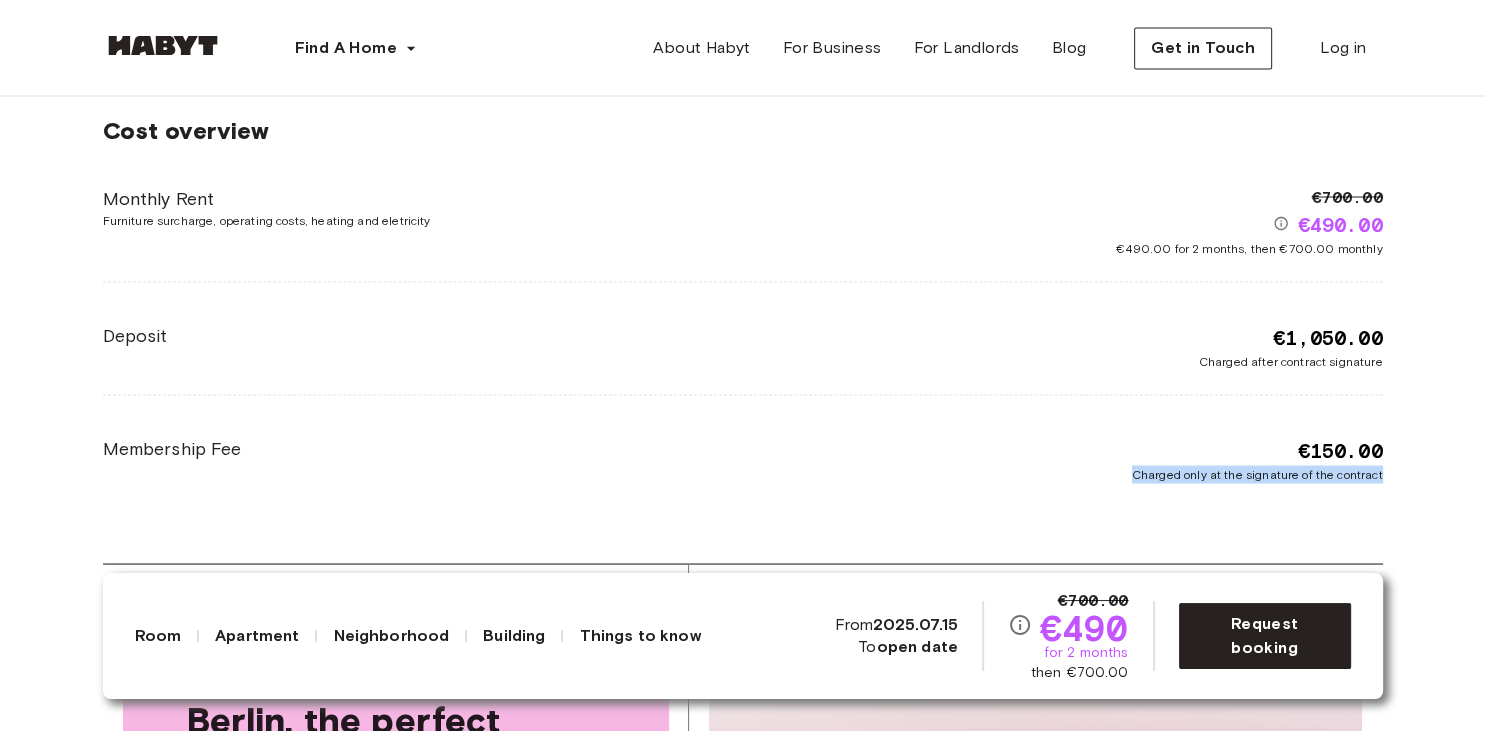 drag, startPoint x: 1126, startPoint y: 476, endPoint x: 1402, endPoint y: 475, distance: 276.0018 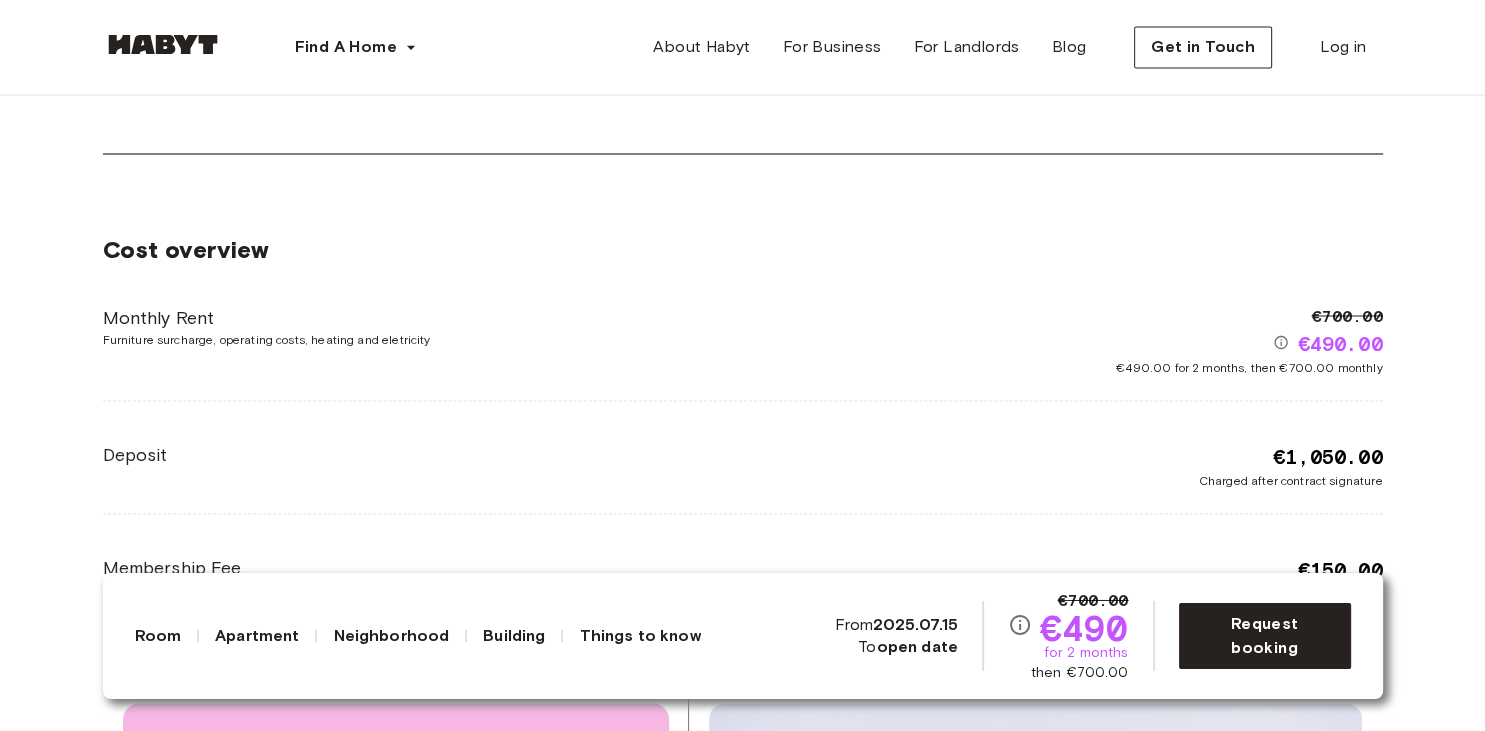 scroll, scrollTop: 3379, scrollLeft: 0, axis: vertical 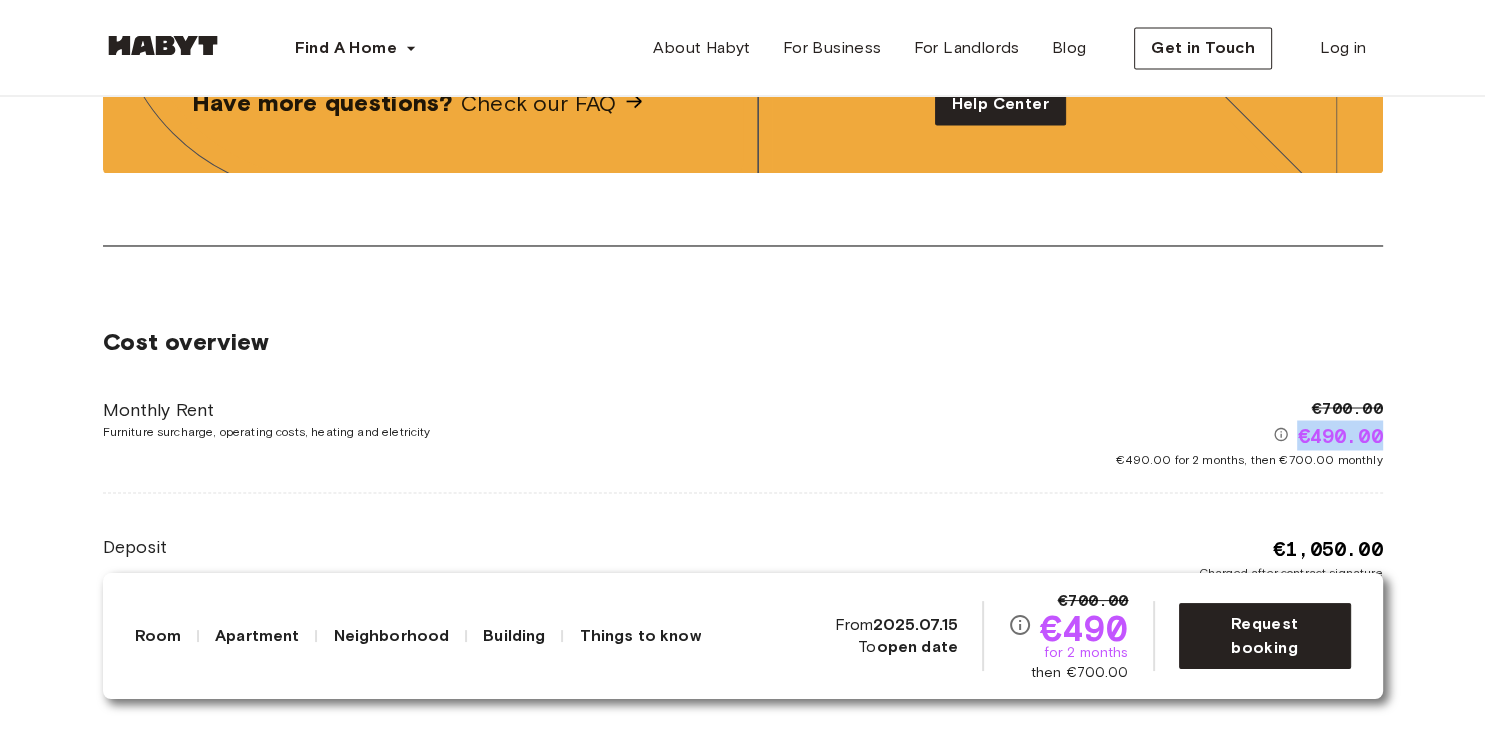 drag, startPoint x: 1297, startPoint y: 438, endPoint x: 1386, endPoint y: 434, distance: 89.08984 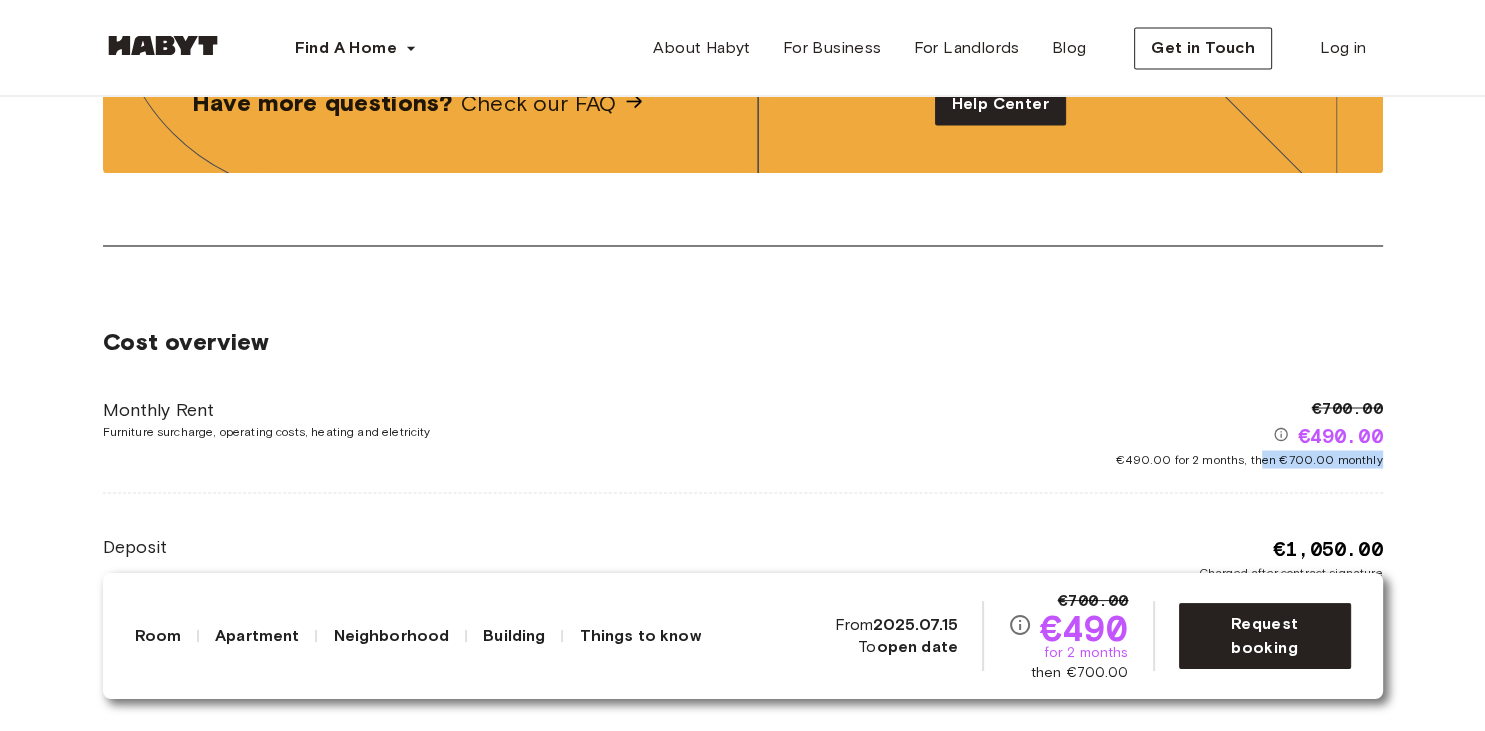 drag, startPoint x: 1264, startPoint y: 453, endPoint x: 1393, endPoint y: 466, distance: 129.65338 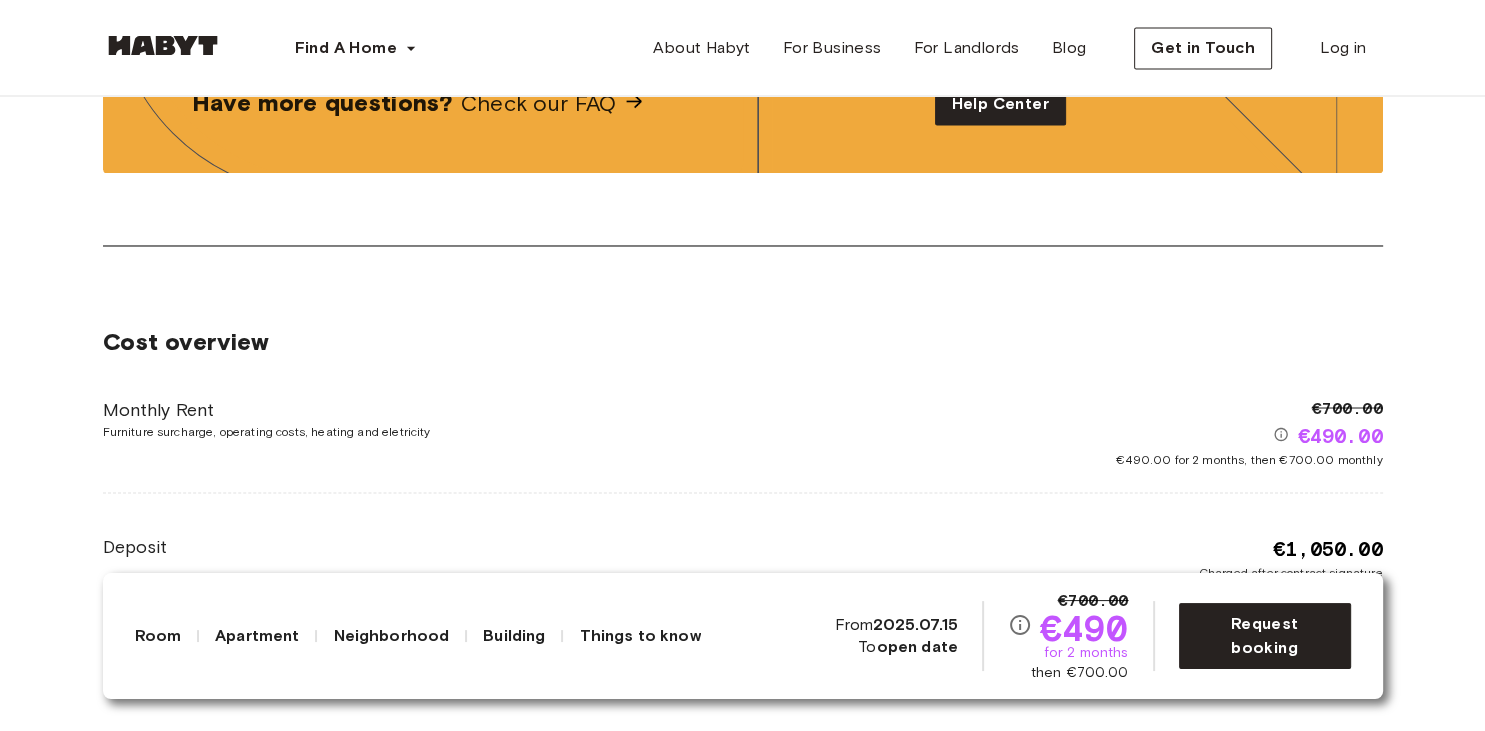 click on "Cost overview Monthly Rent Furniture surcharge, operating costs, heating and eletricity €700.00 €490.00 €490.00 for 2 months, then €700.00 monthly Deposit €1,050.00 Charged after contract signature Membership Fee €150.00 Charged only at the signature of the contract" at bounding box center [743, 510] 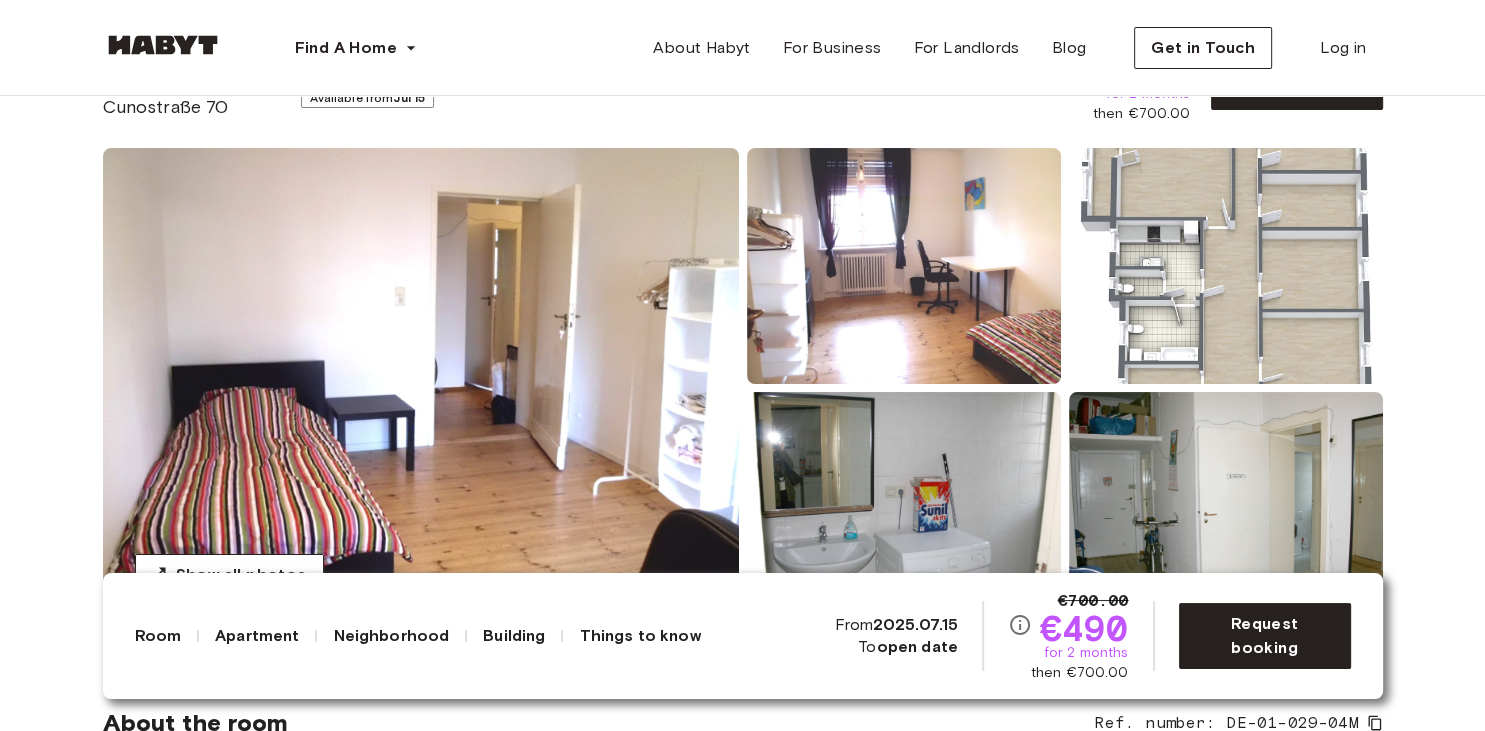 scroll, scrollTop: 0, scrollLeft: 0, axis: both 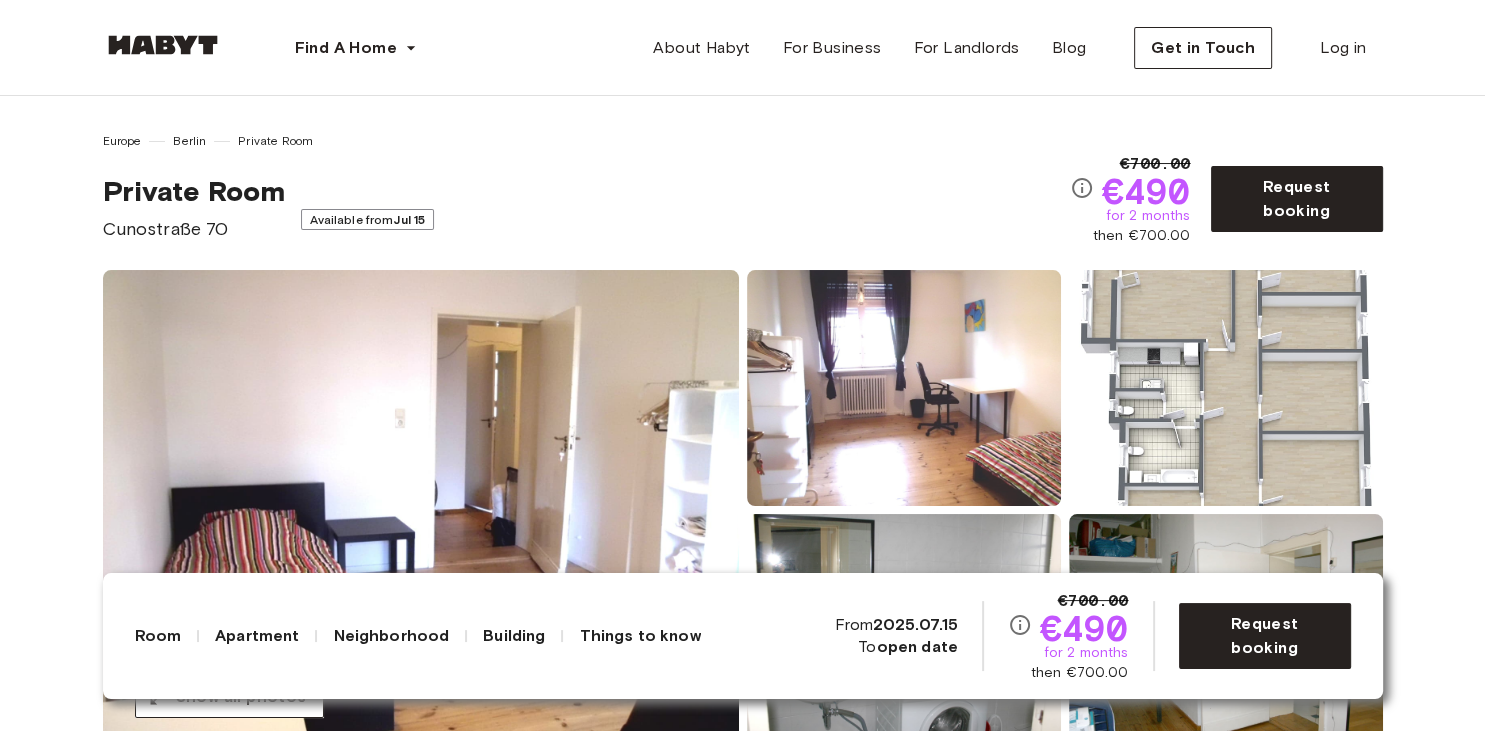 click at bounding box center [421, 510] 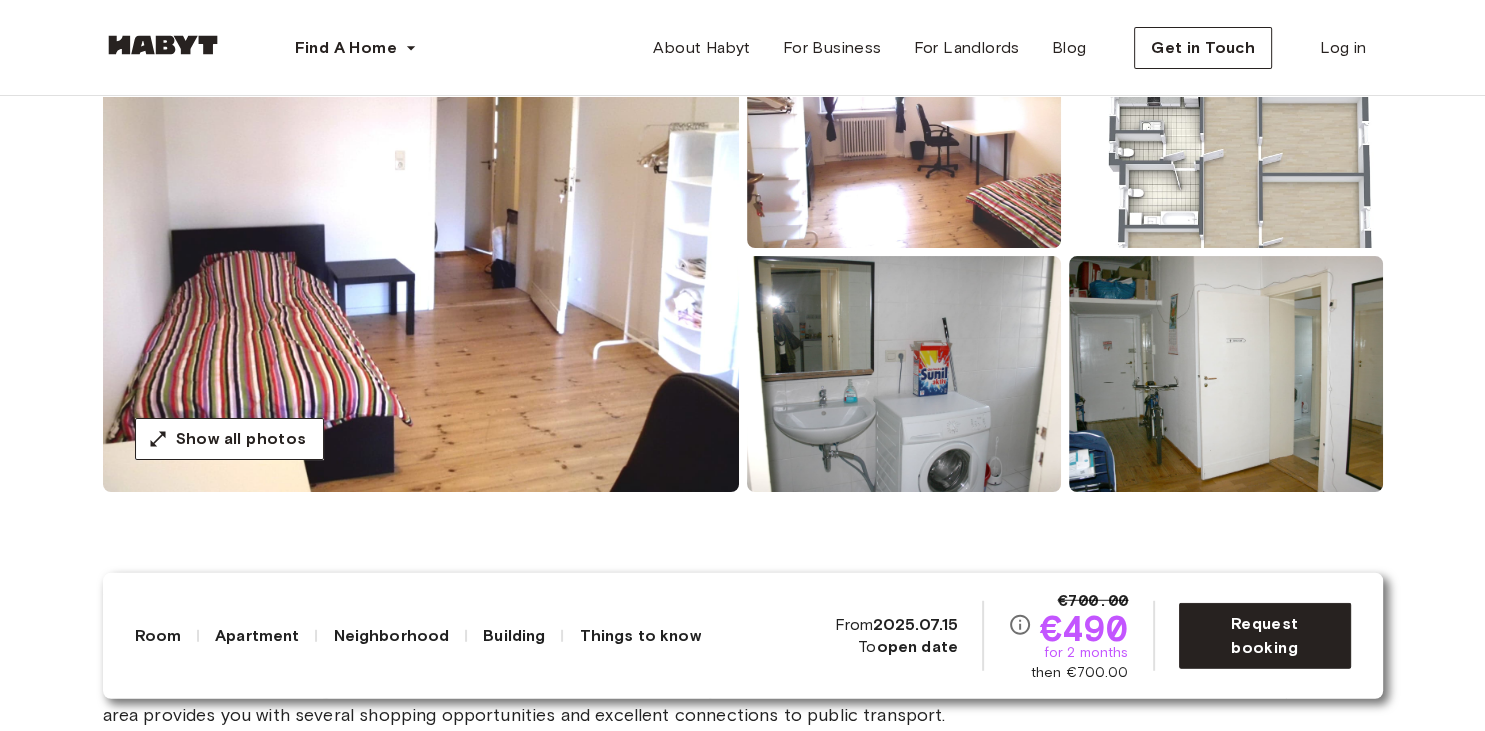 scroll, scrollTop: 316, scrollLeft: 0, axis: vertical 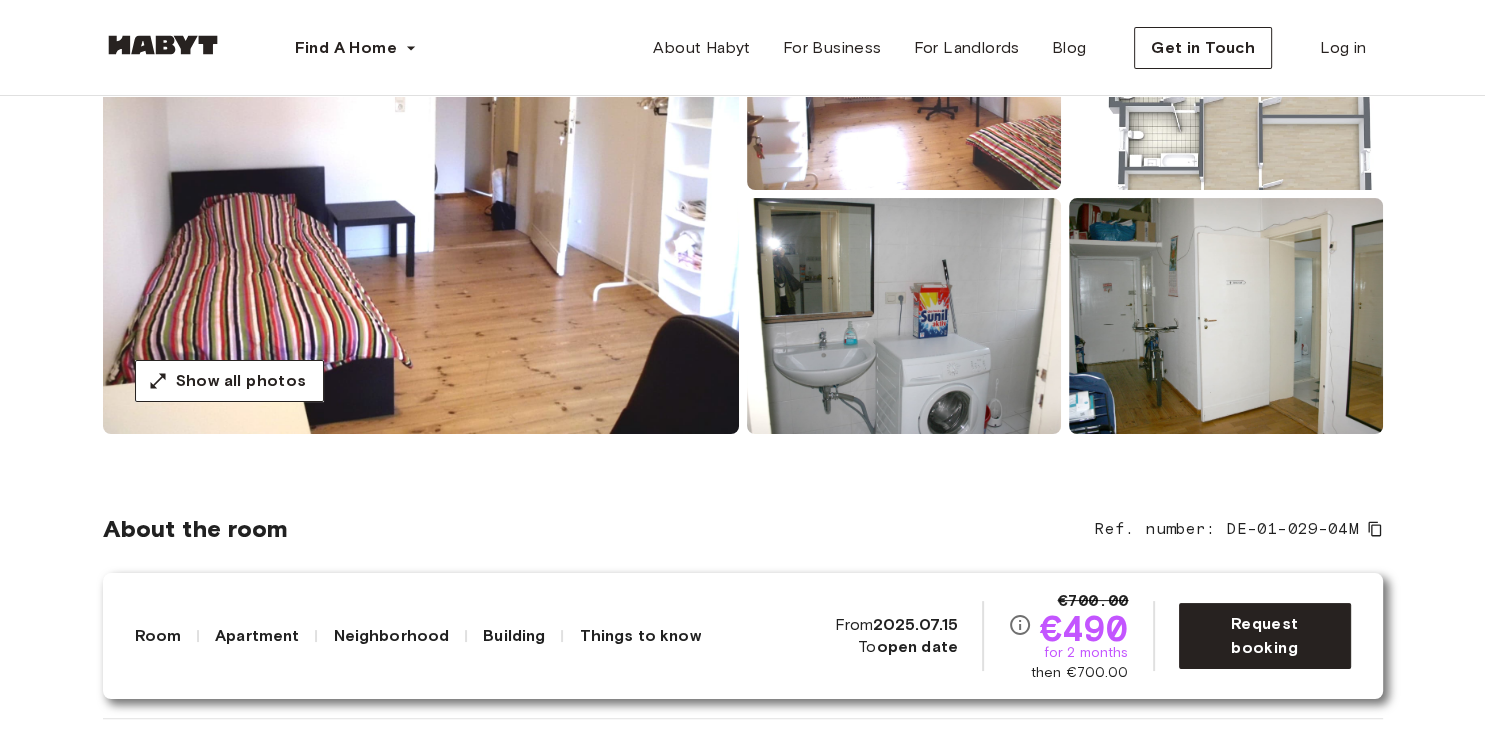 click at bounding box center (904, 316) 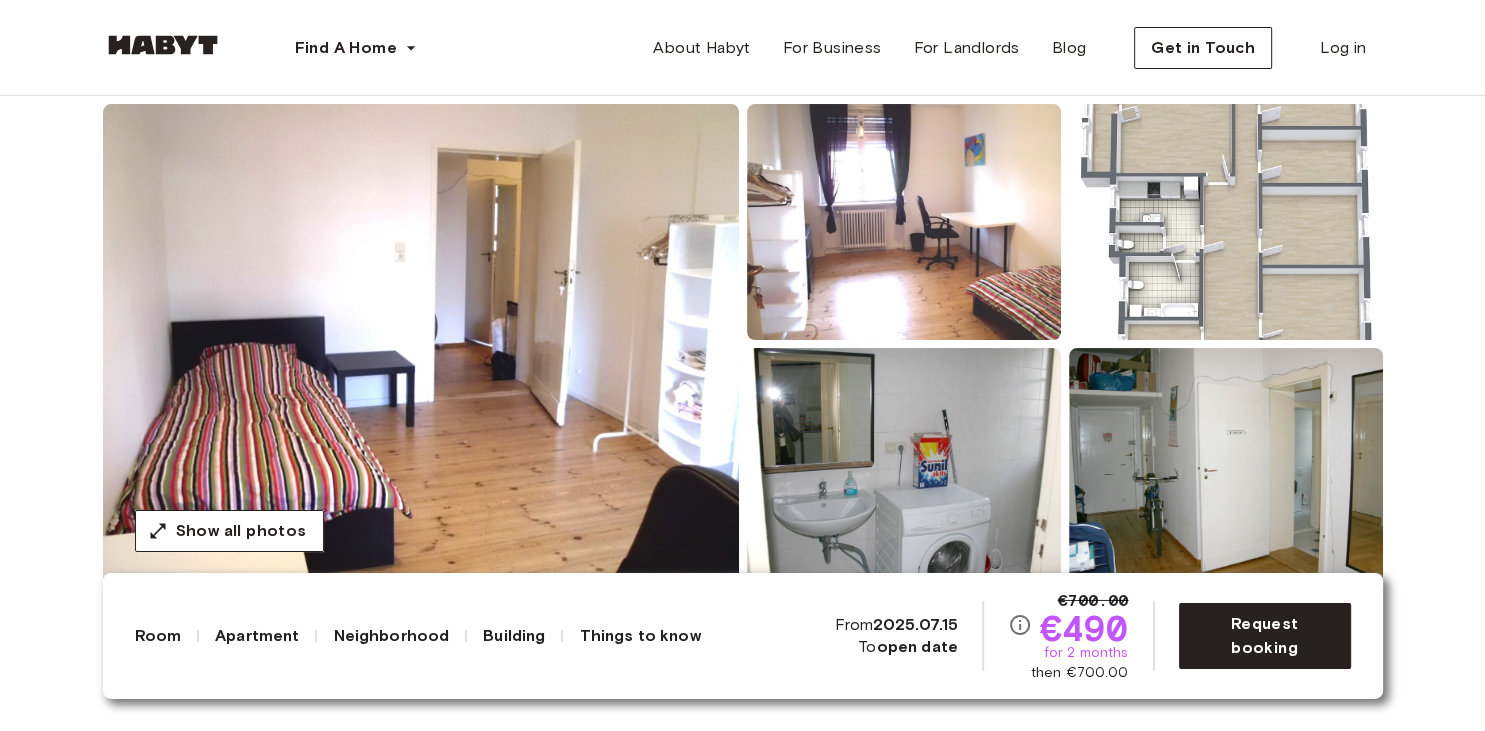 scroll, scrollTop: 105, scrollLeft: 0, axis: vertical 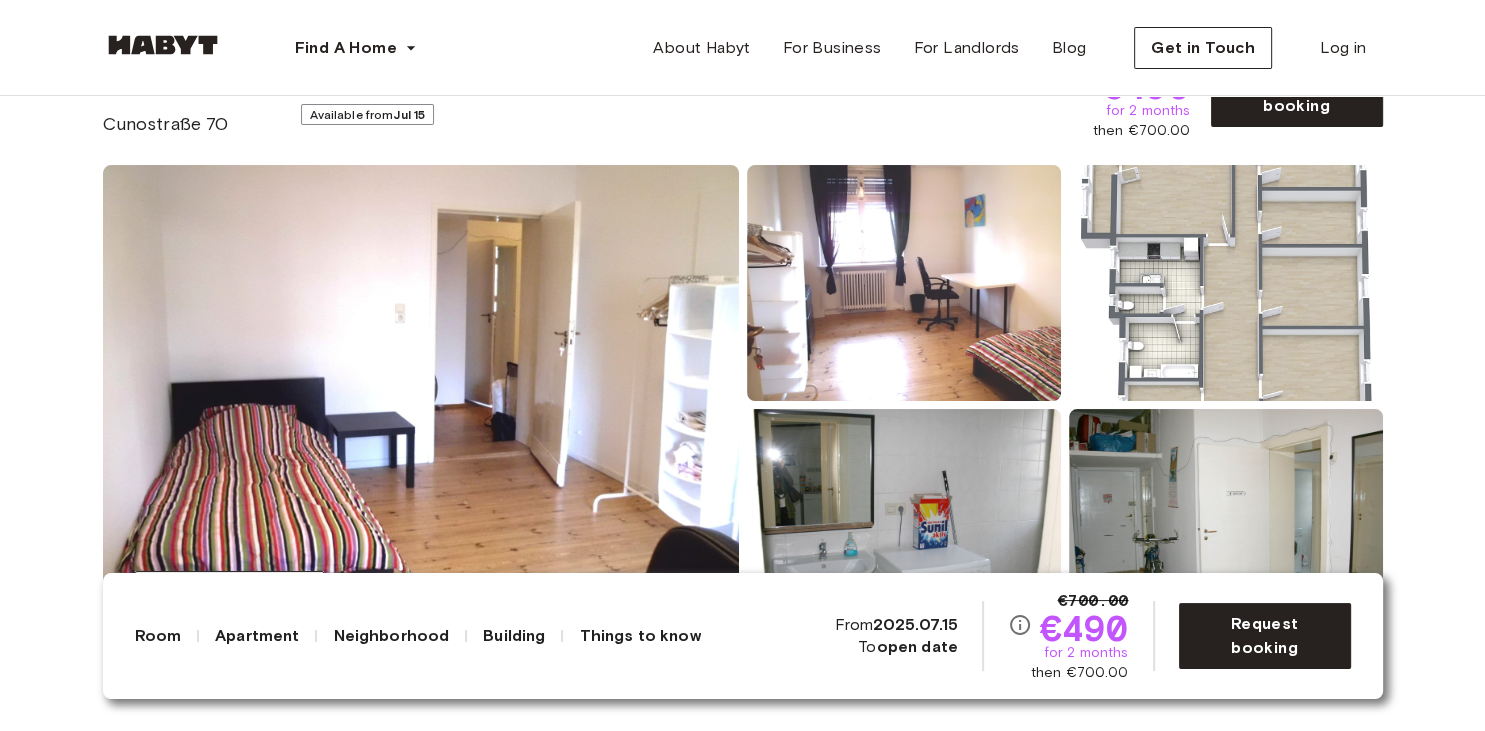 click at bounding box center [904, 283] 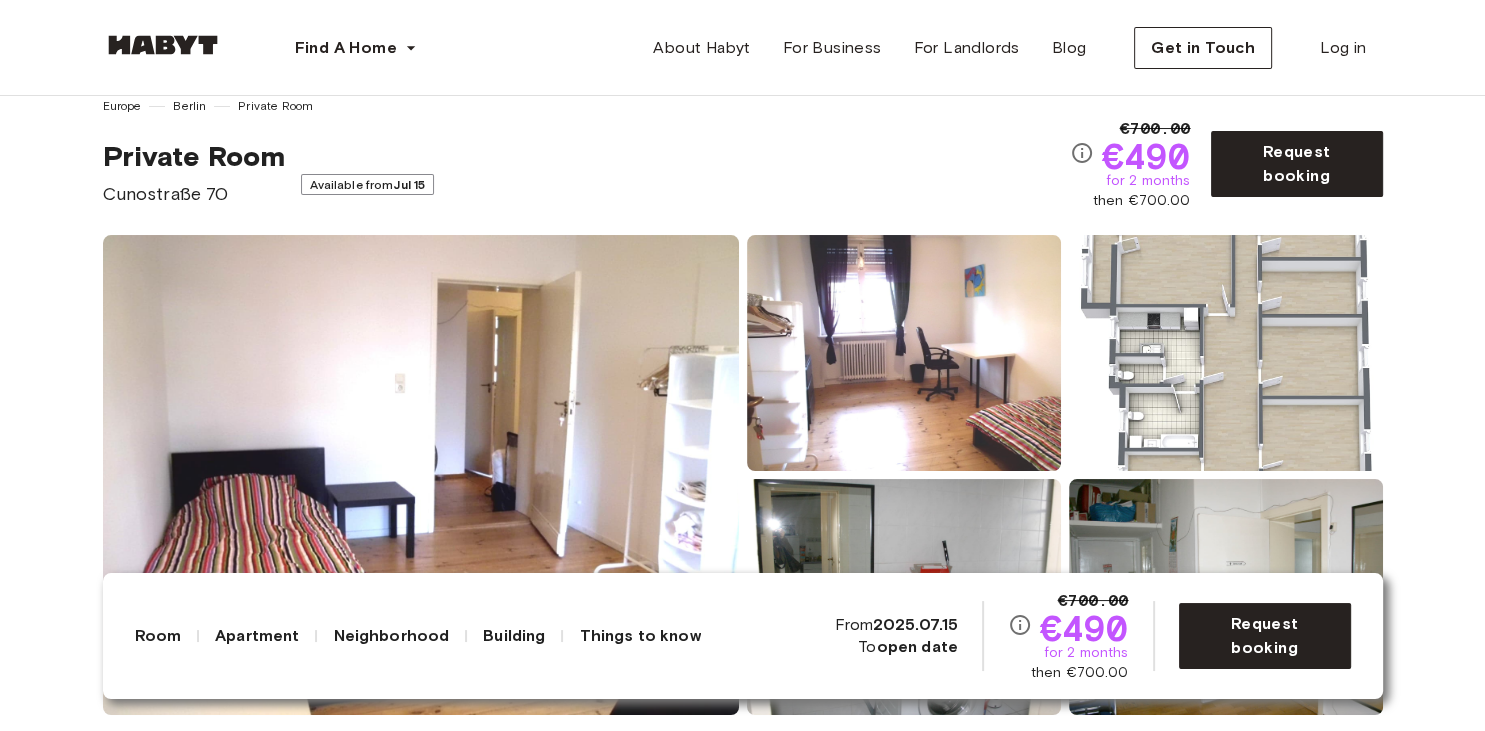 scroll, scrollTop: 0, scrollLeft: 0, axis: both 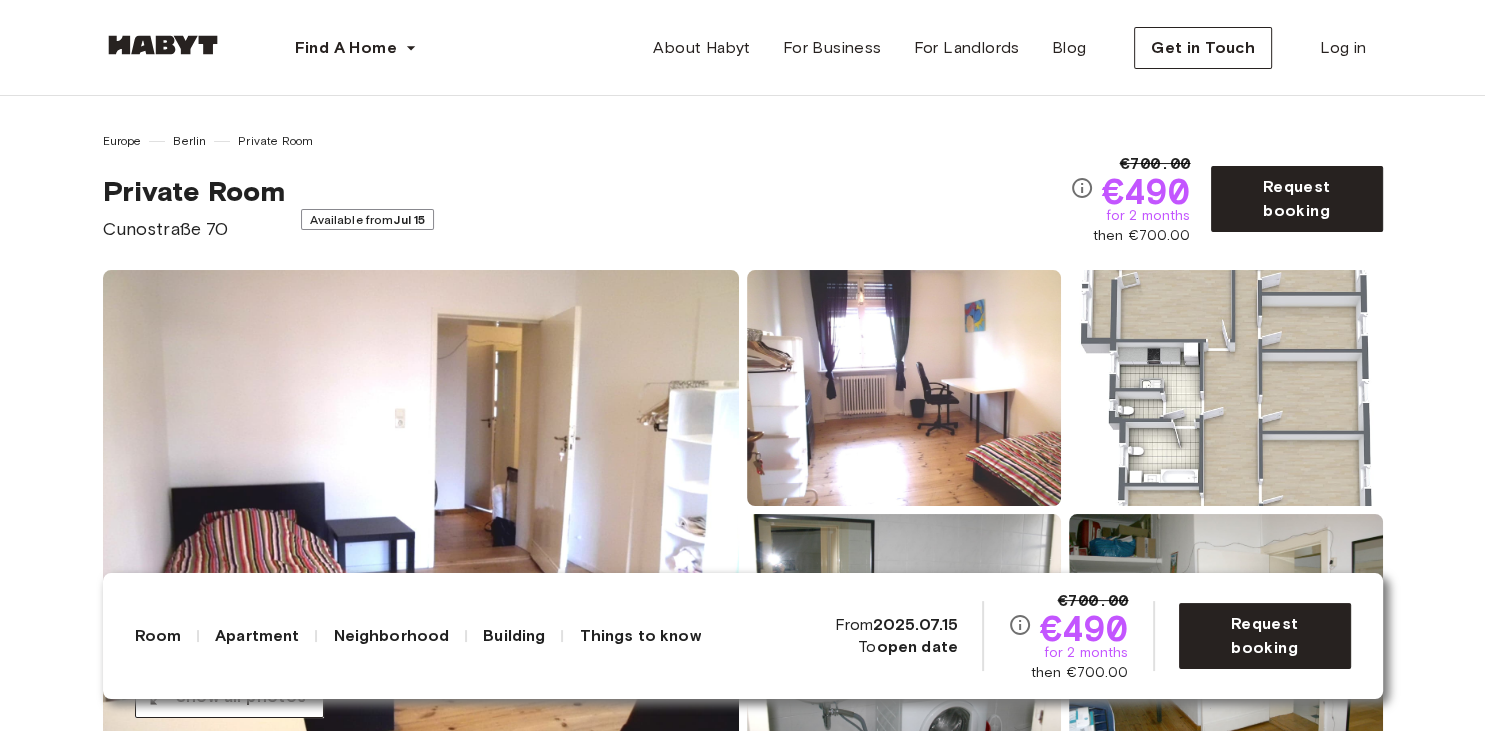 click on "Show all photos" at bounding box center (743, 510) 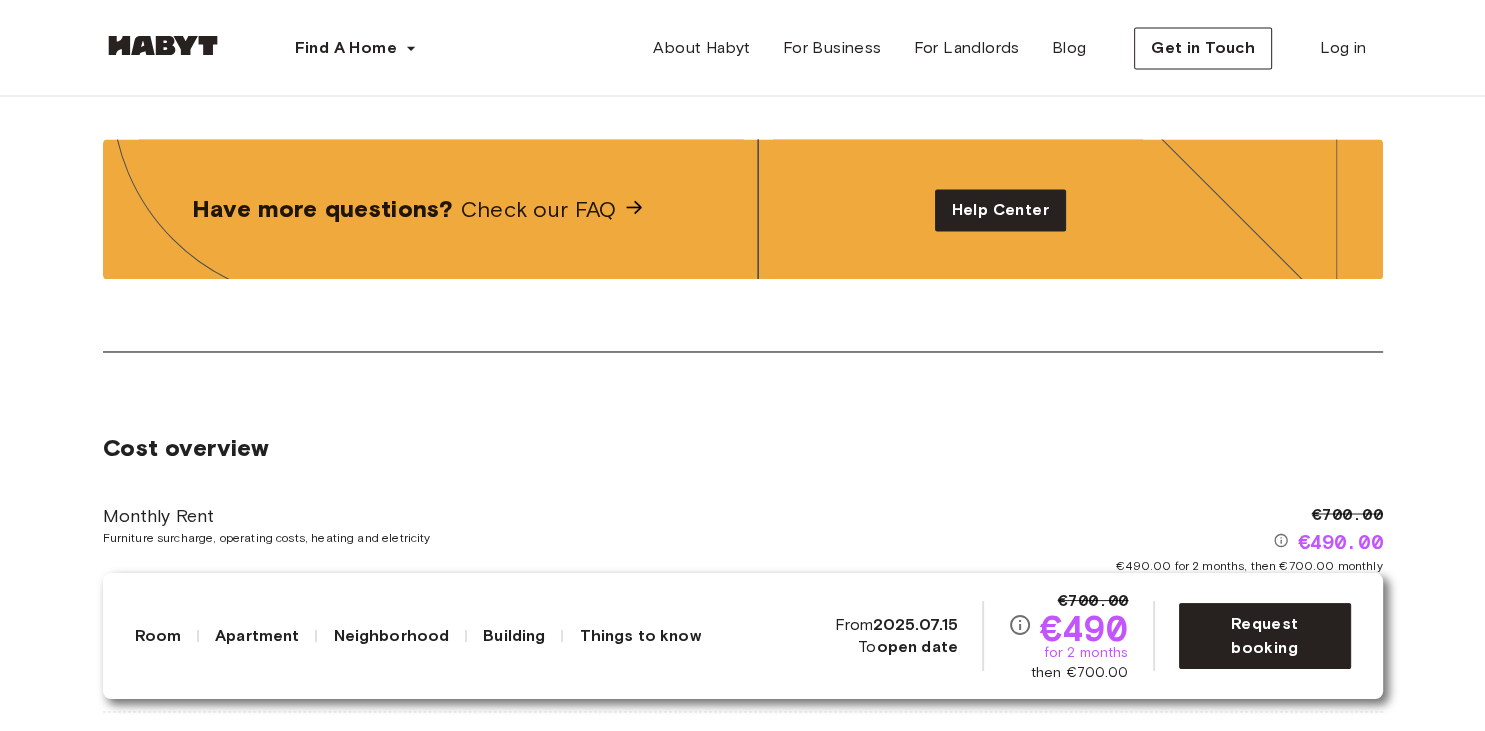 scroll, scrollTop: 3590, scrollLeft: 0, axis: vertical 